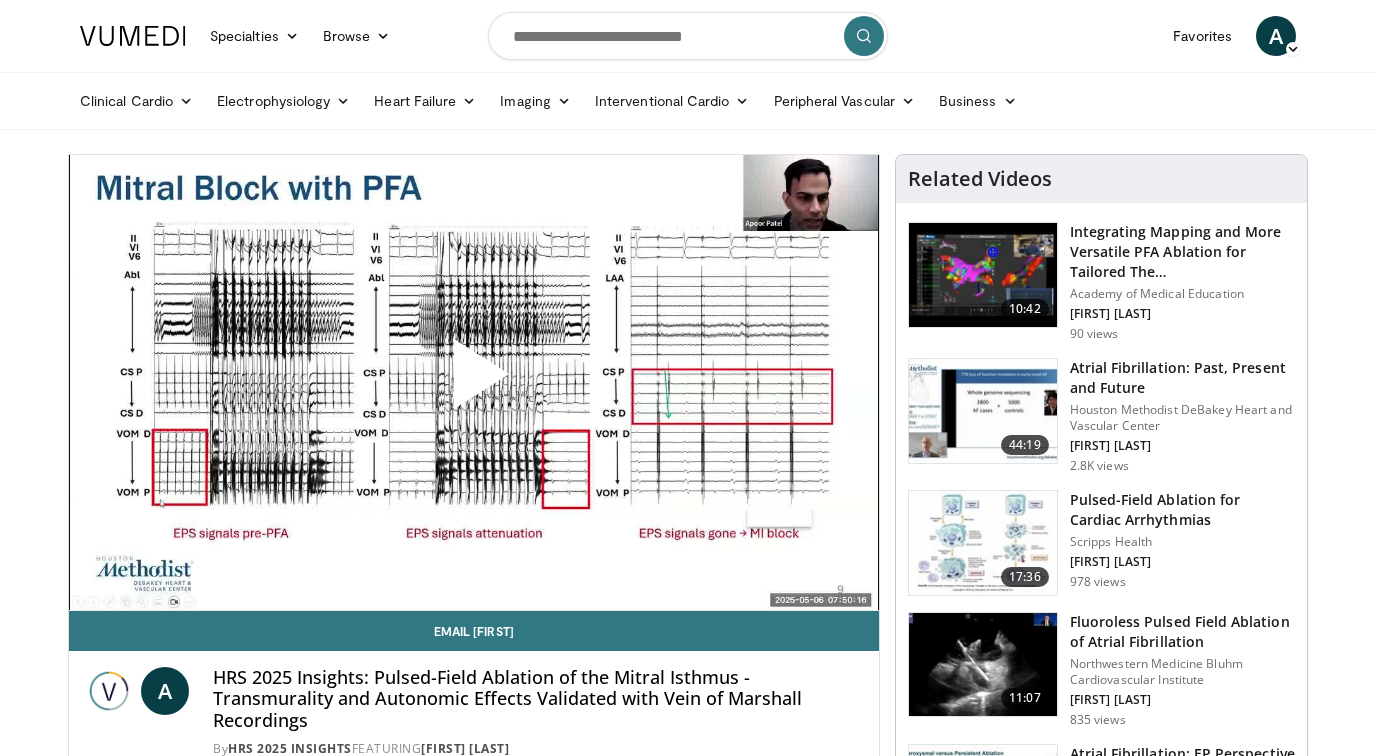 scroll, scrollTop: 0, scrollLeft: 0, axis: both 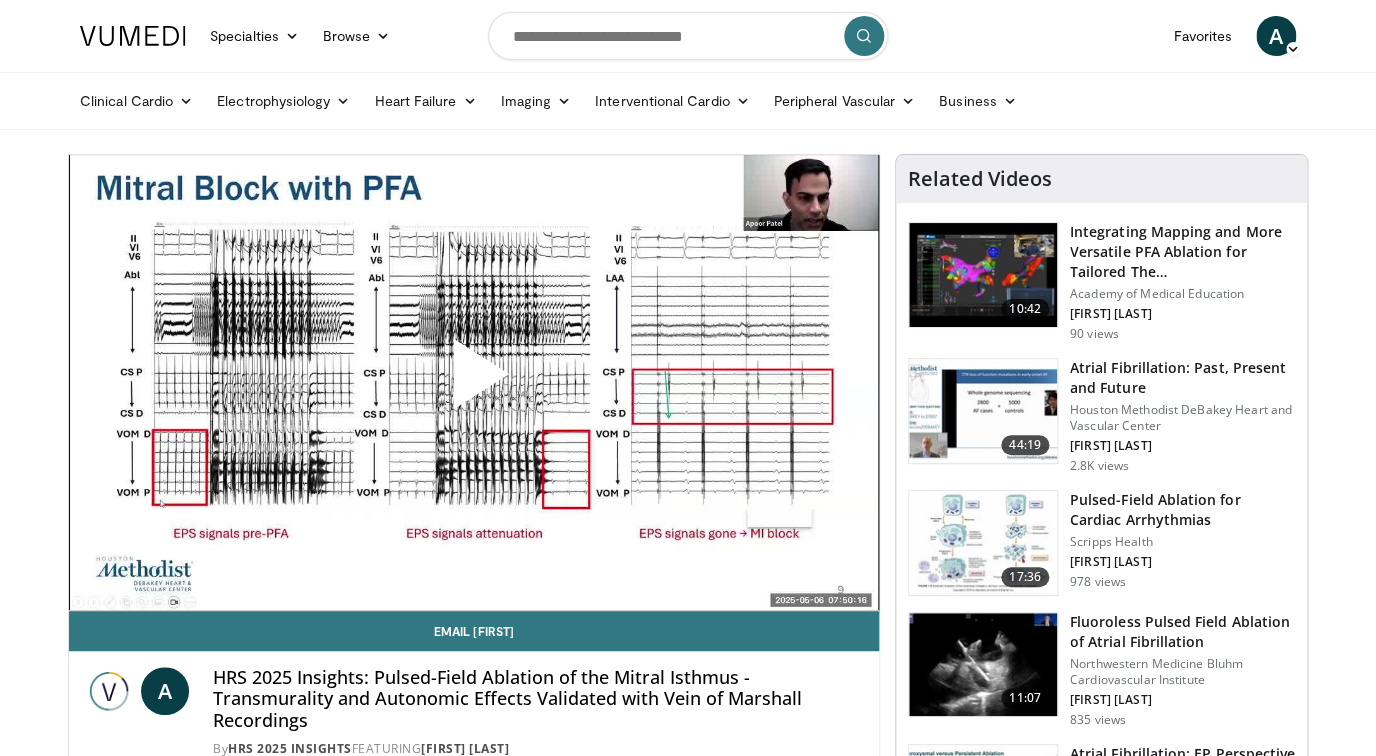 click at bounding box center [474, 382] 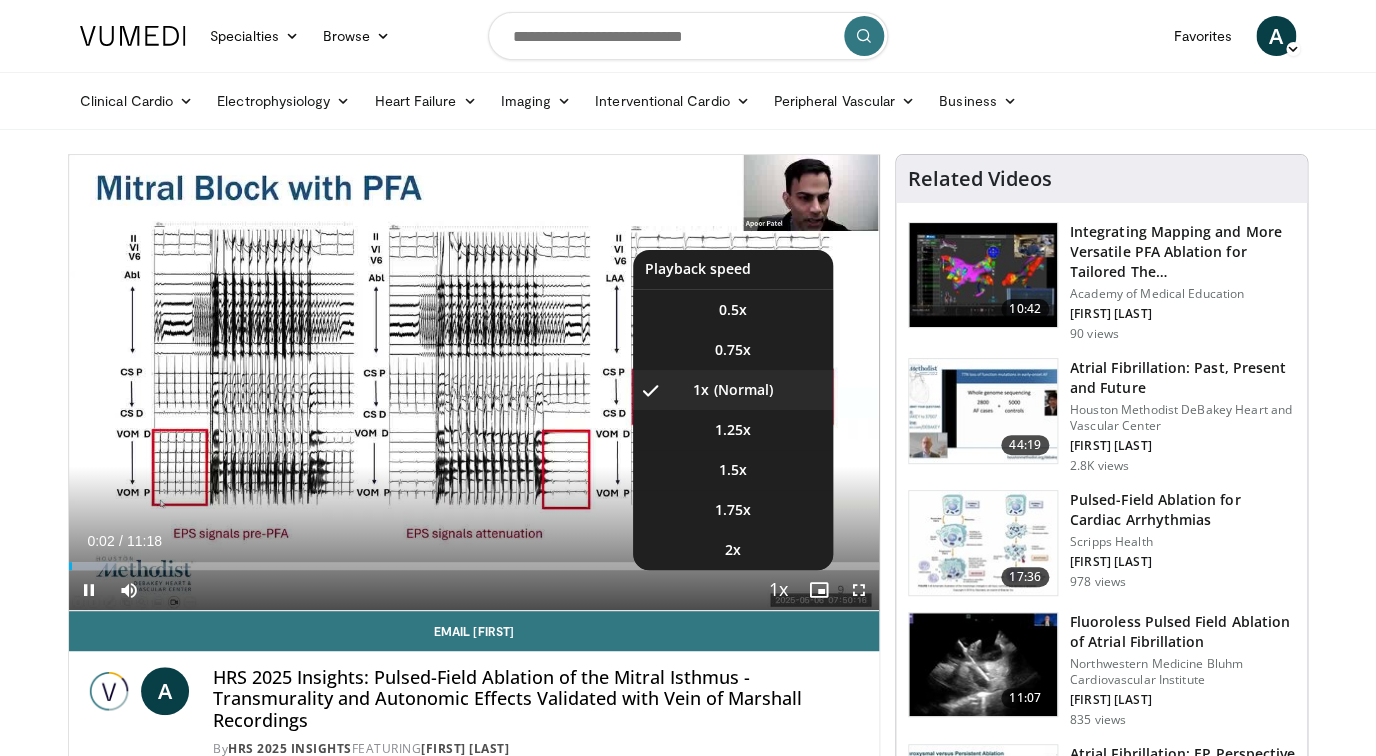 click at bounding box center (779, 591) 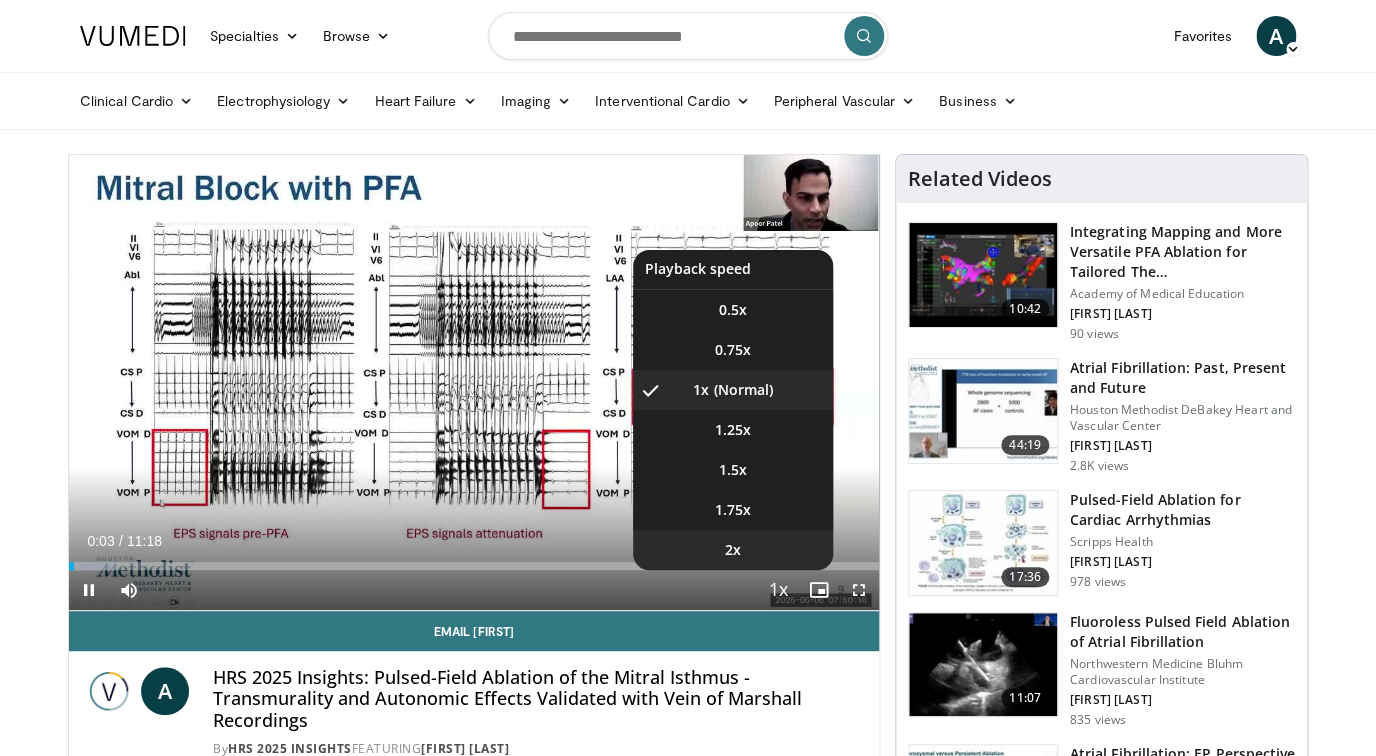 click on "2x" at bounding box center (733, 550) 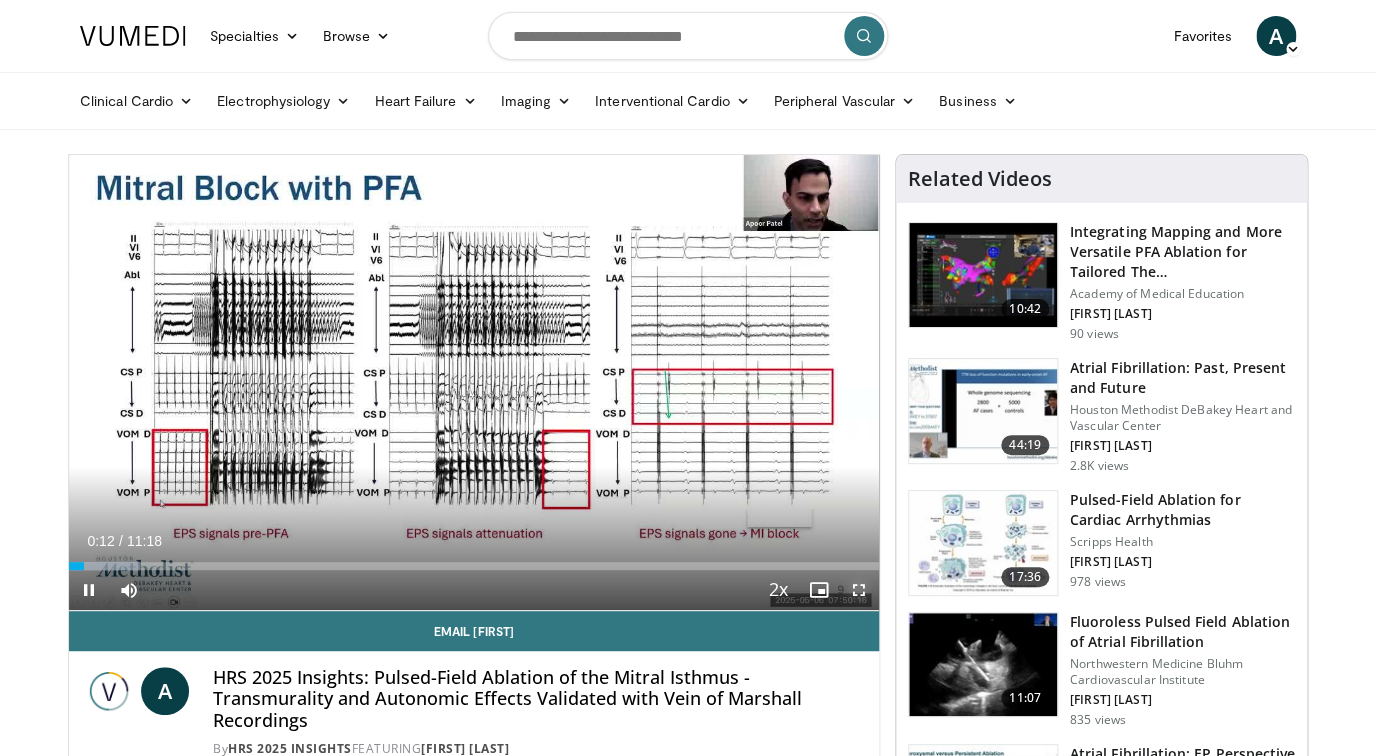click at bounding box center [859, 590] 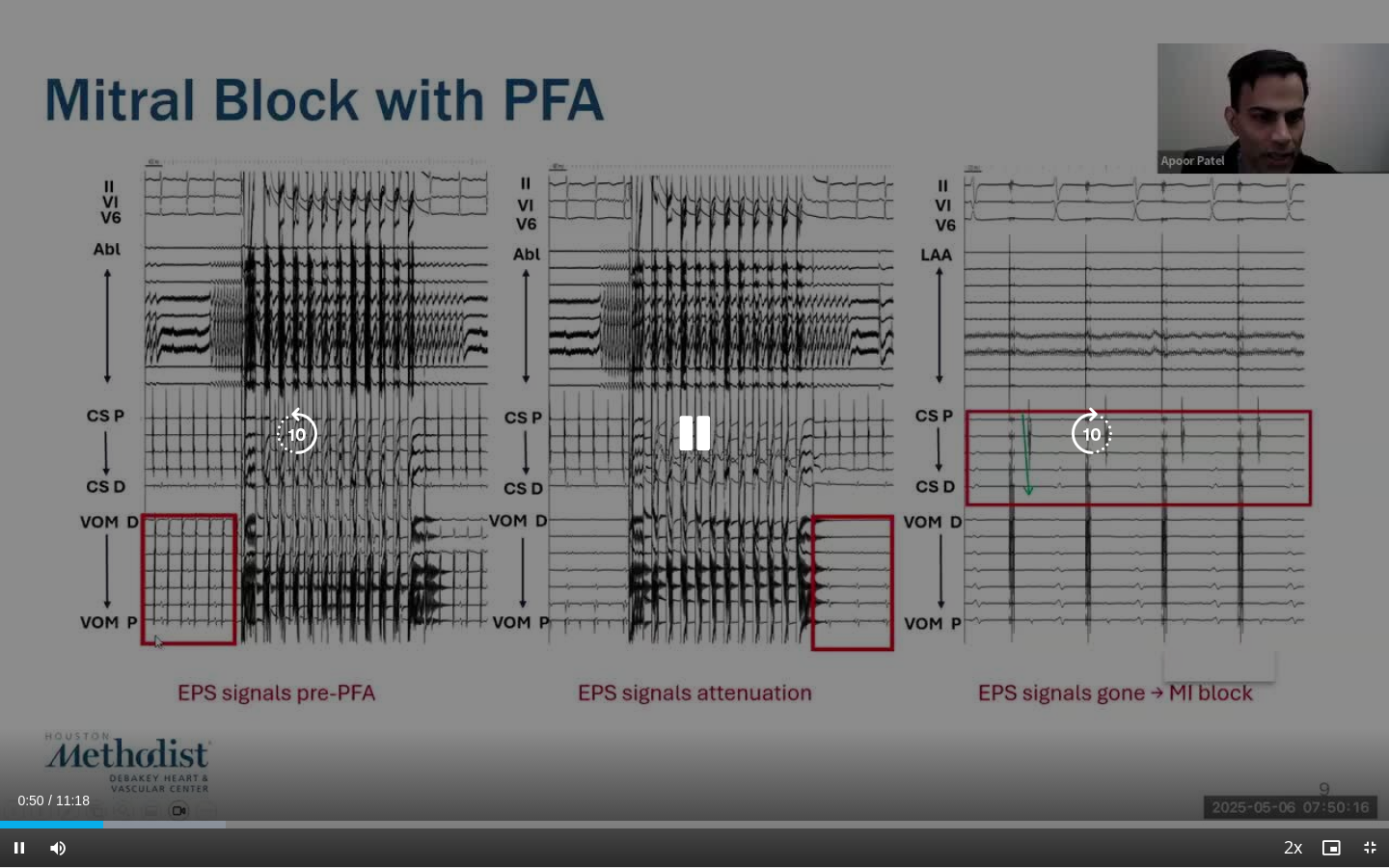 click at bounding box center (694, 434) 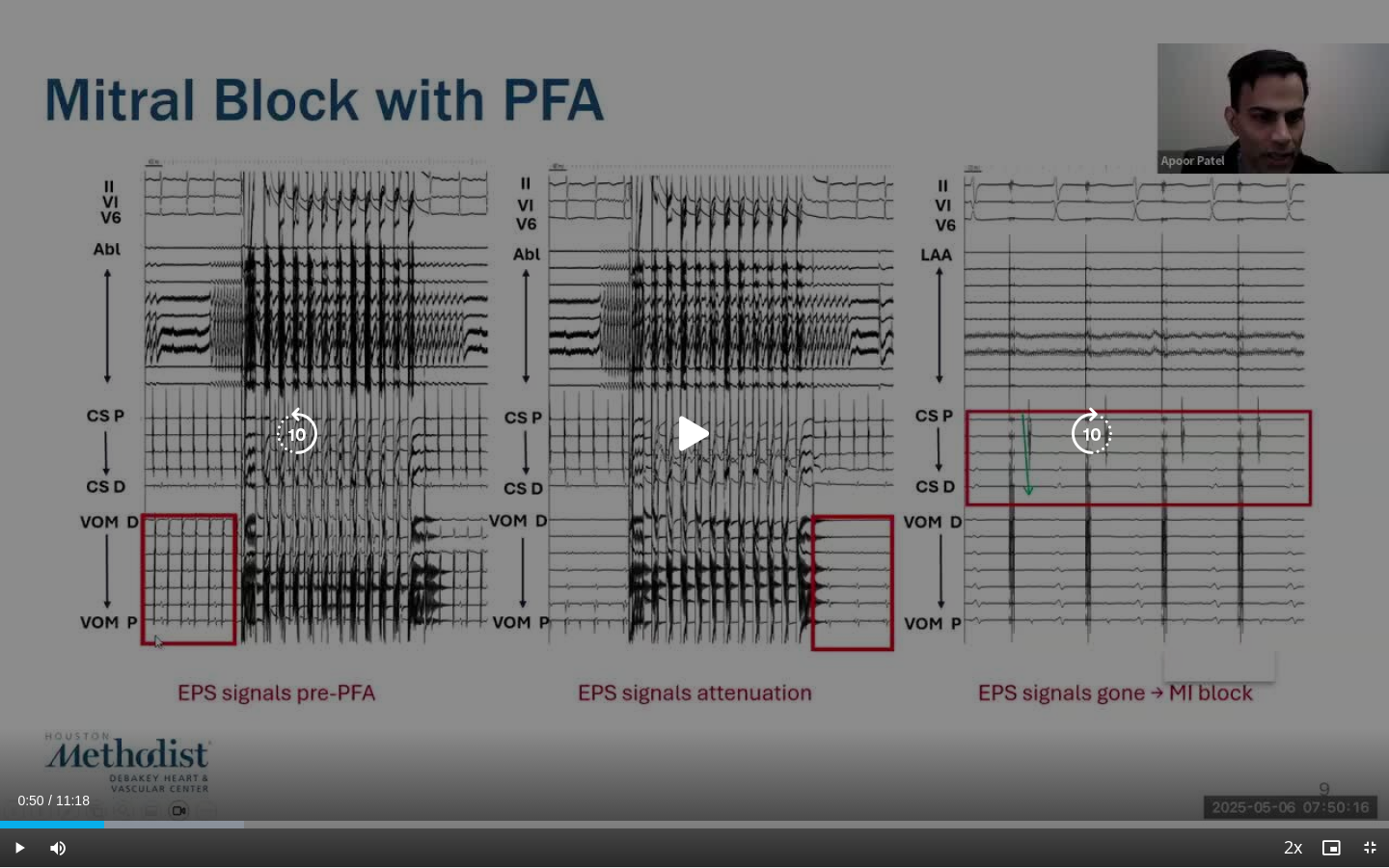 click at bounding box center [694, 434] 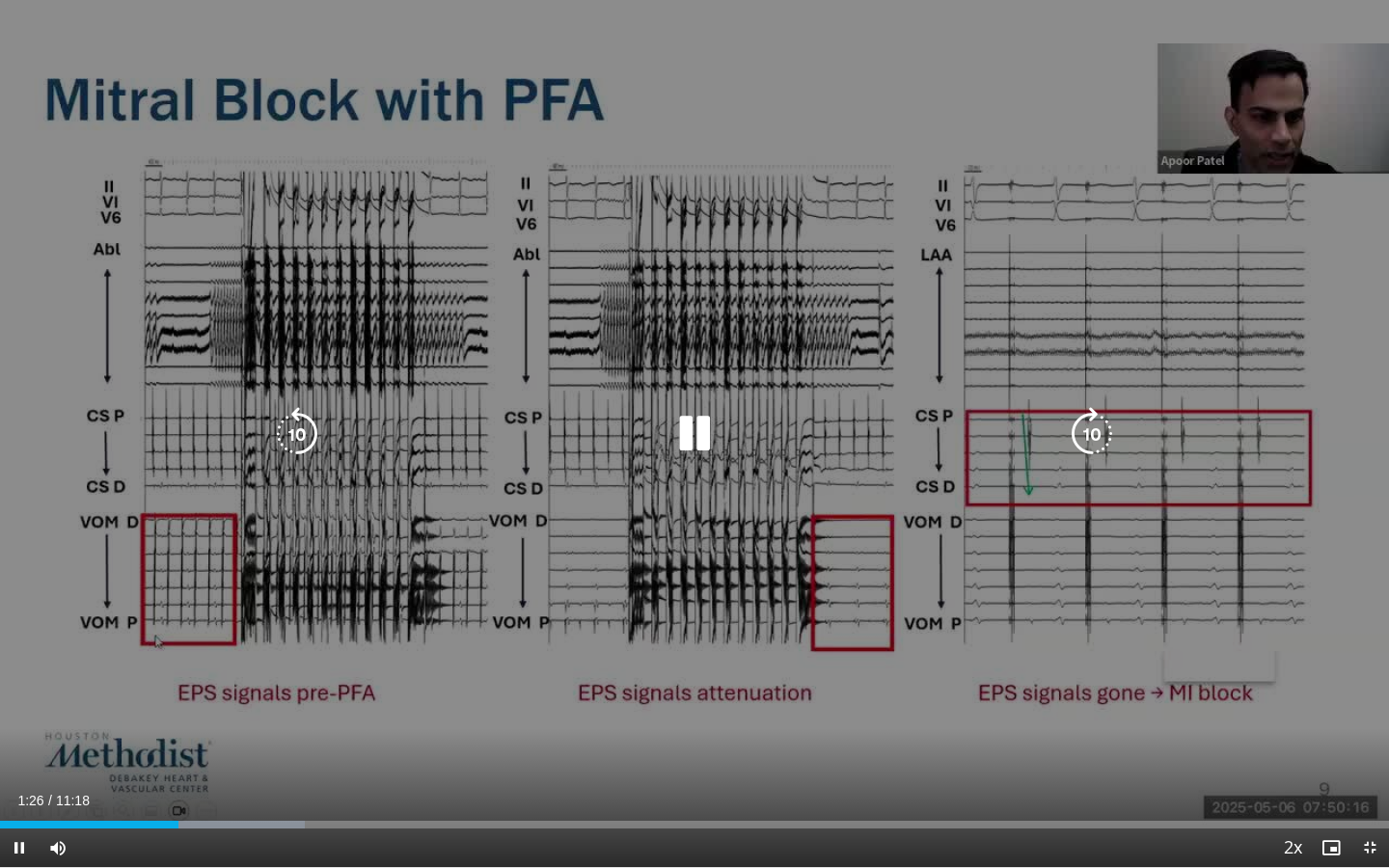 click at bounding box center (297, 434) 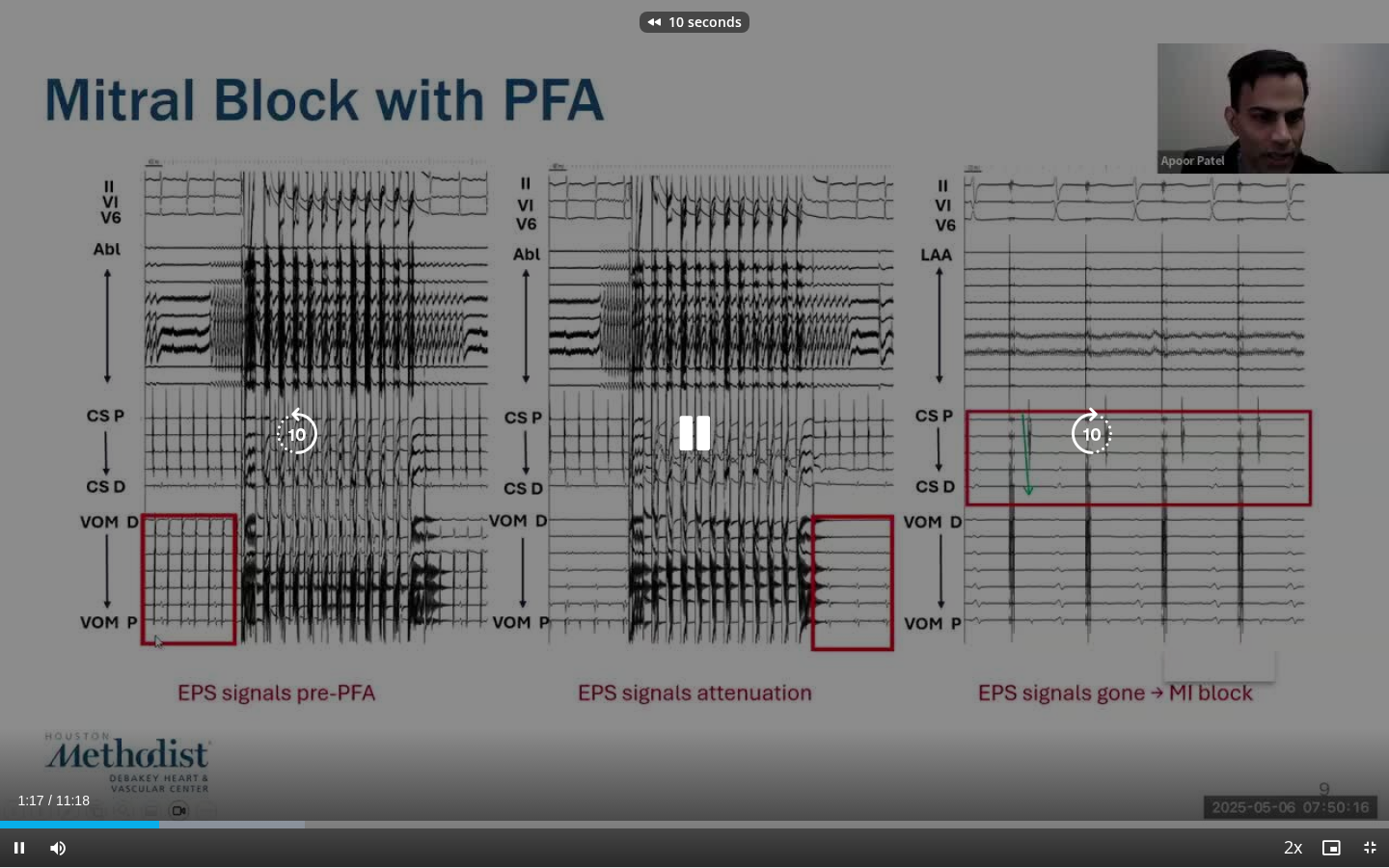 click at bounding box center [297, 434] 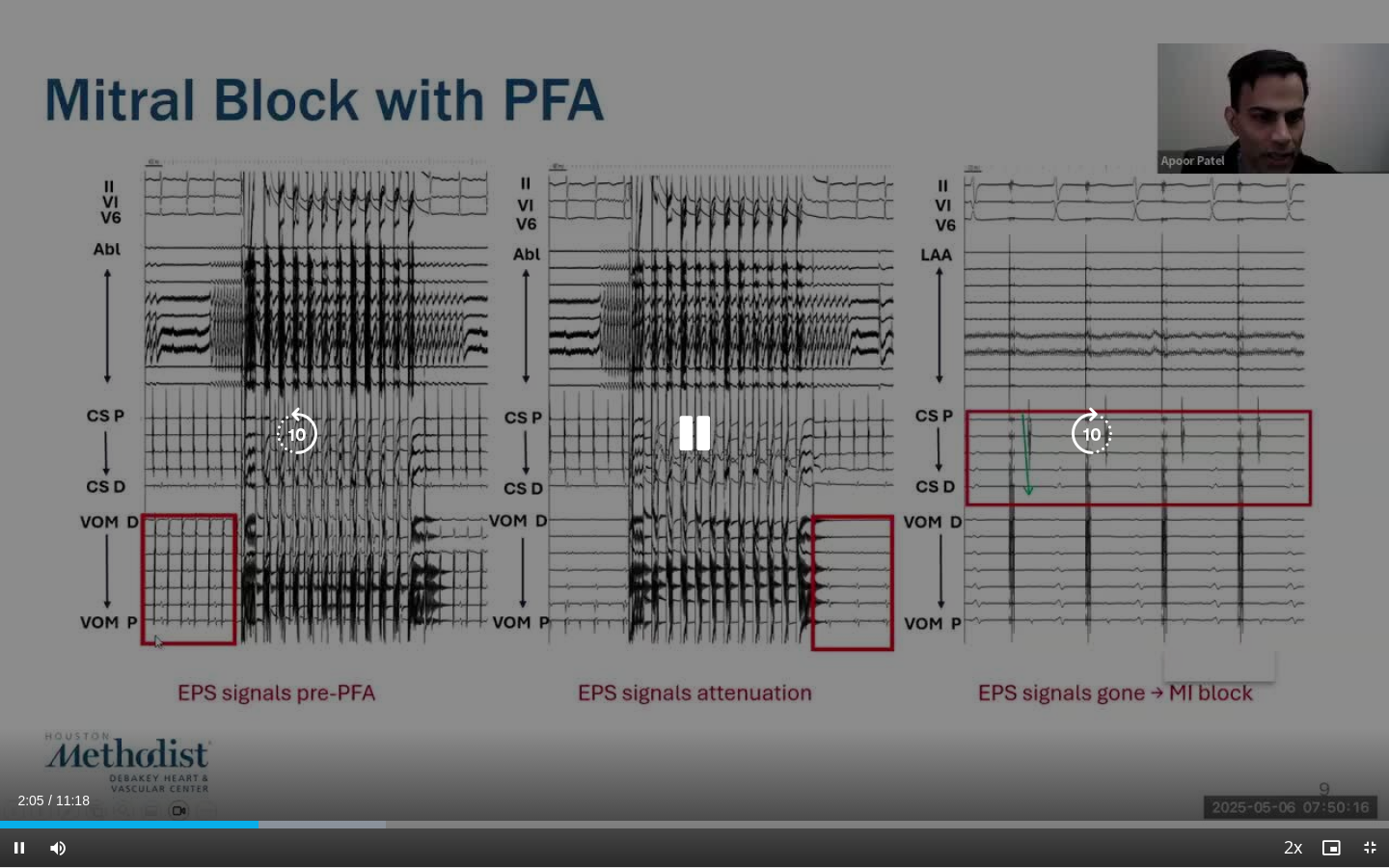 click at bounding box center [694, 434] 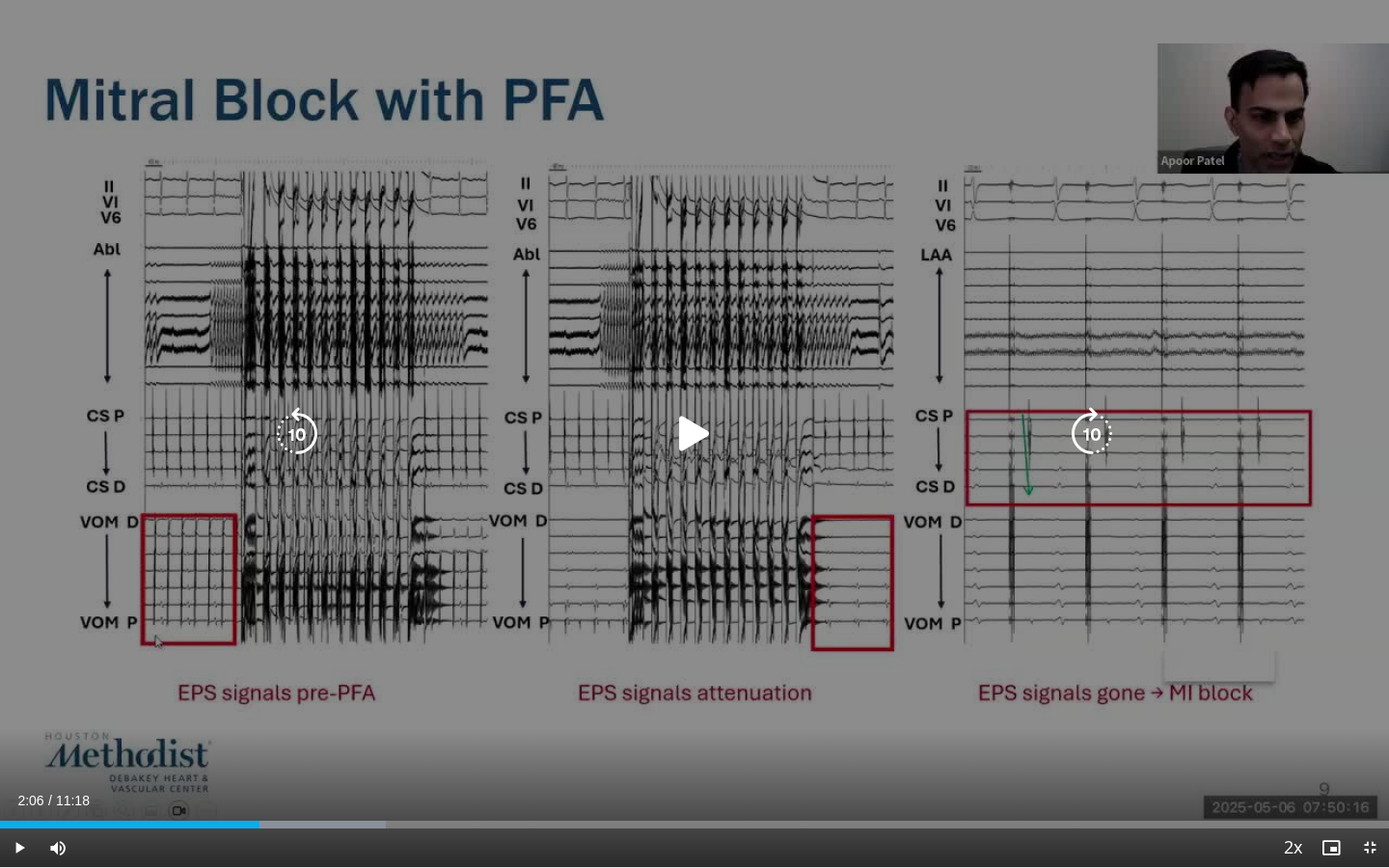 click at bounding box center [694, 434] 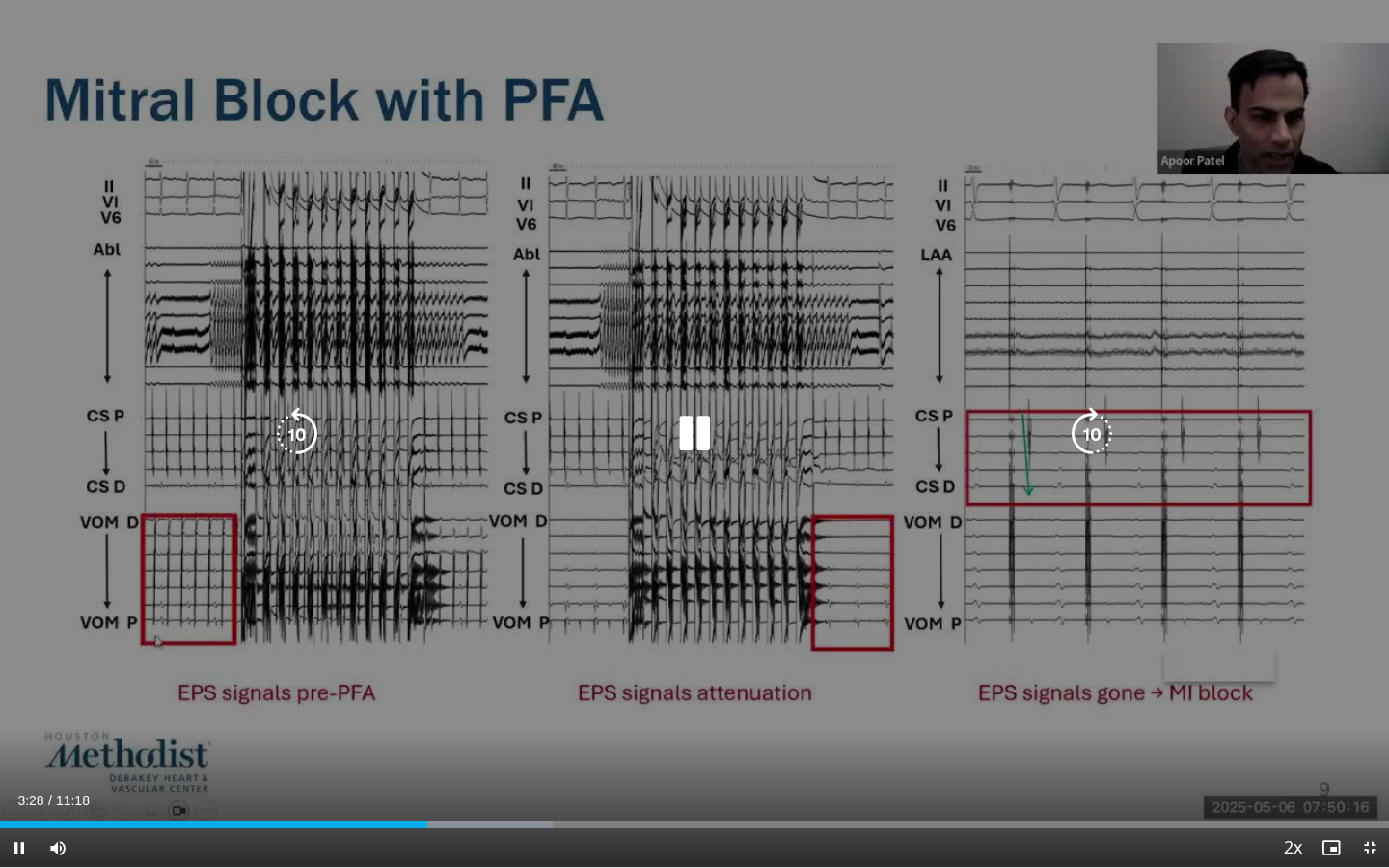 click at bounding box center [297, 434] 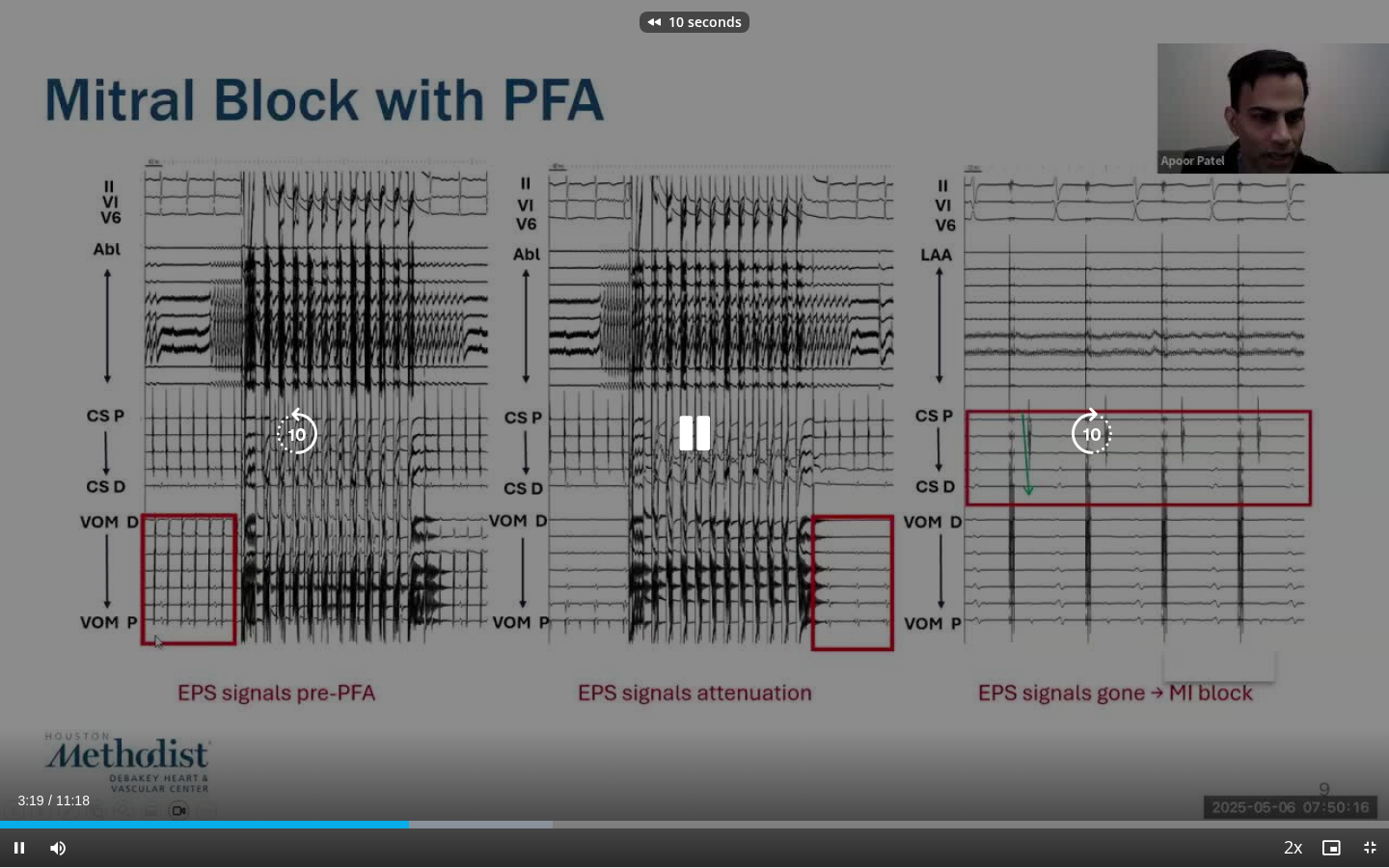 click at bounding box center (297, 434) 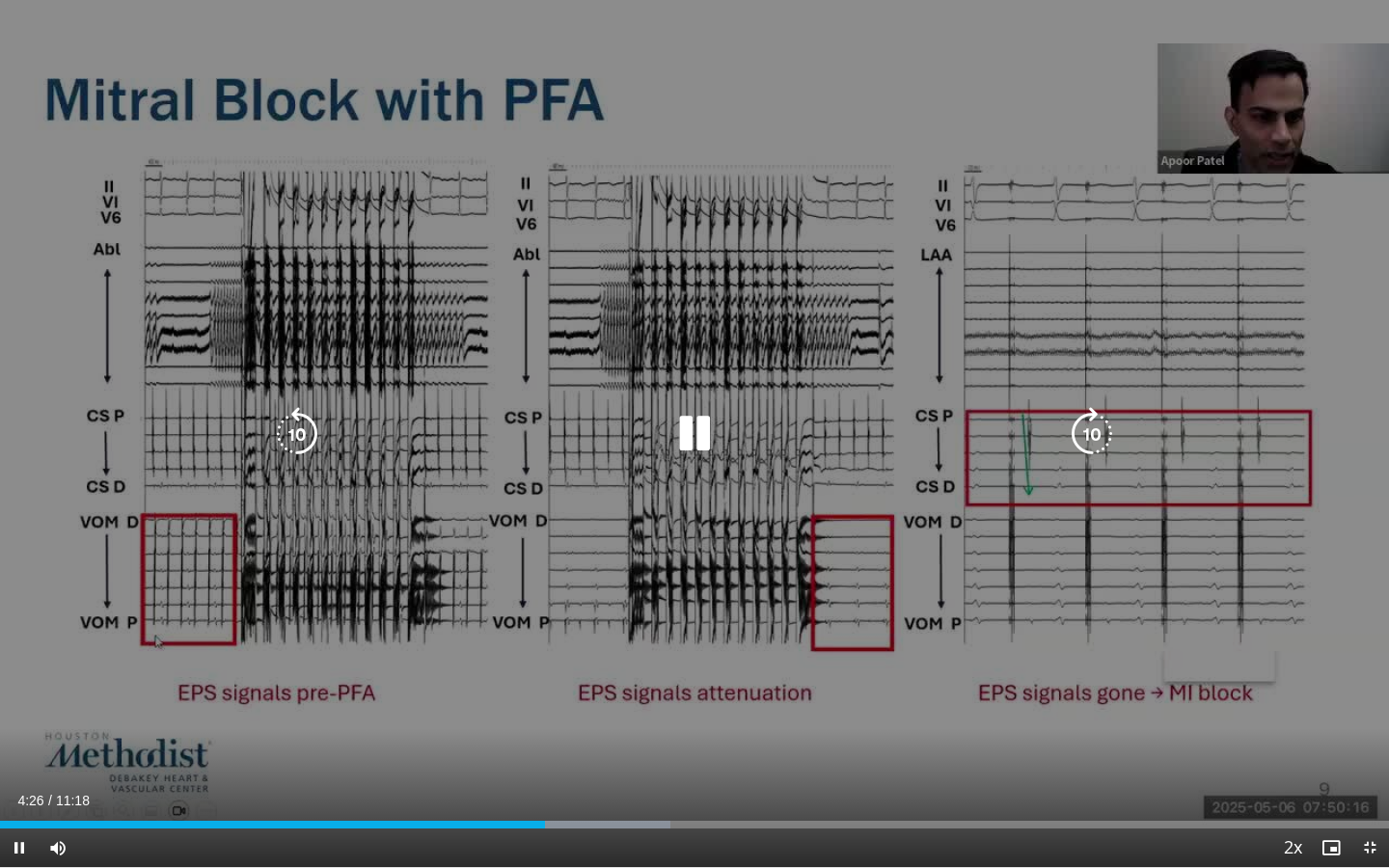 click at bounding box center (694, 434) 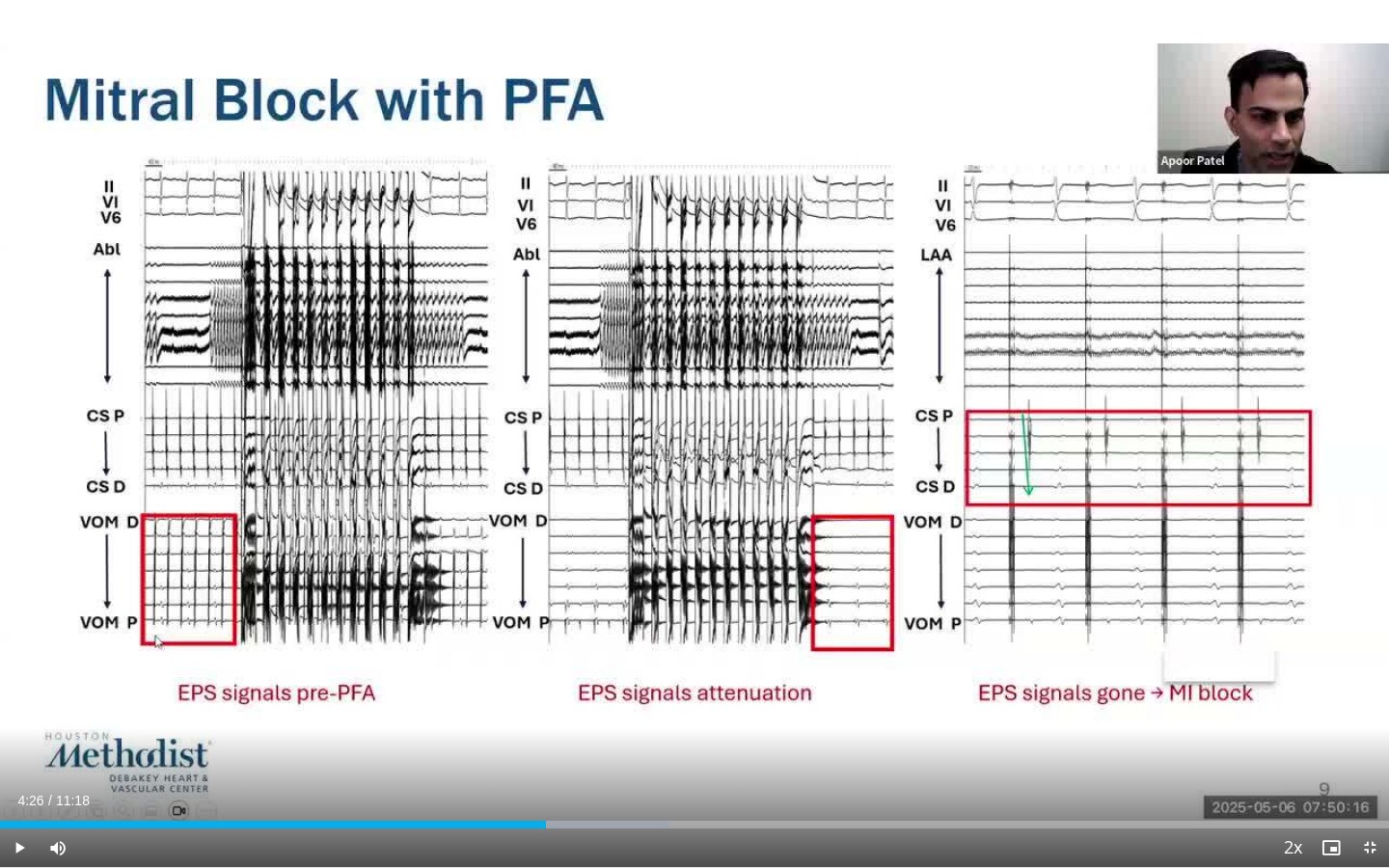 click on "20 seconds
Tap to unmute" at bounding box center (694, 433) 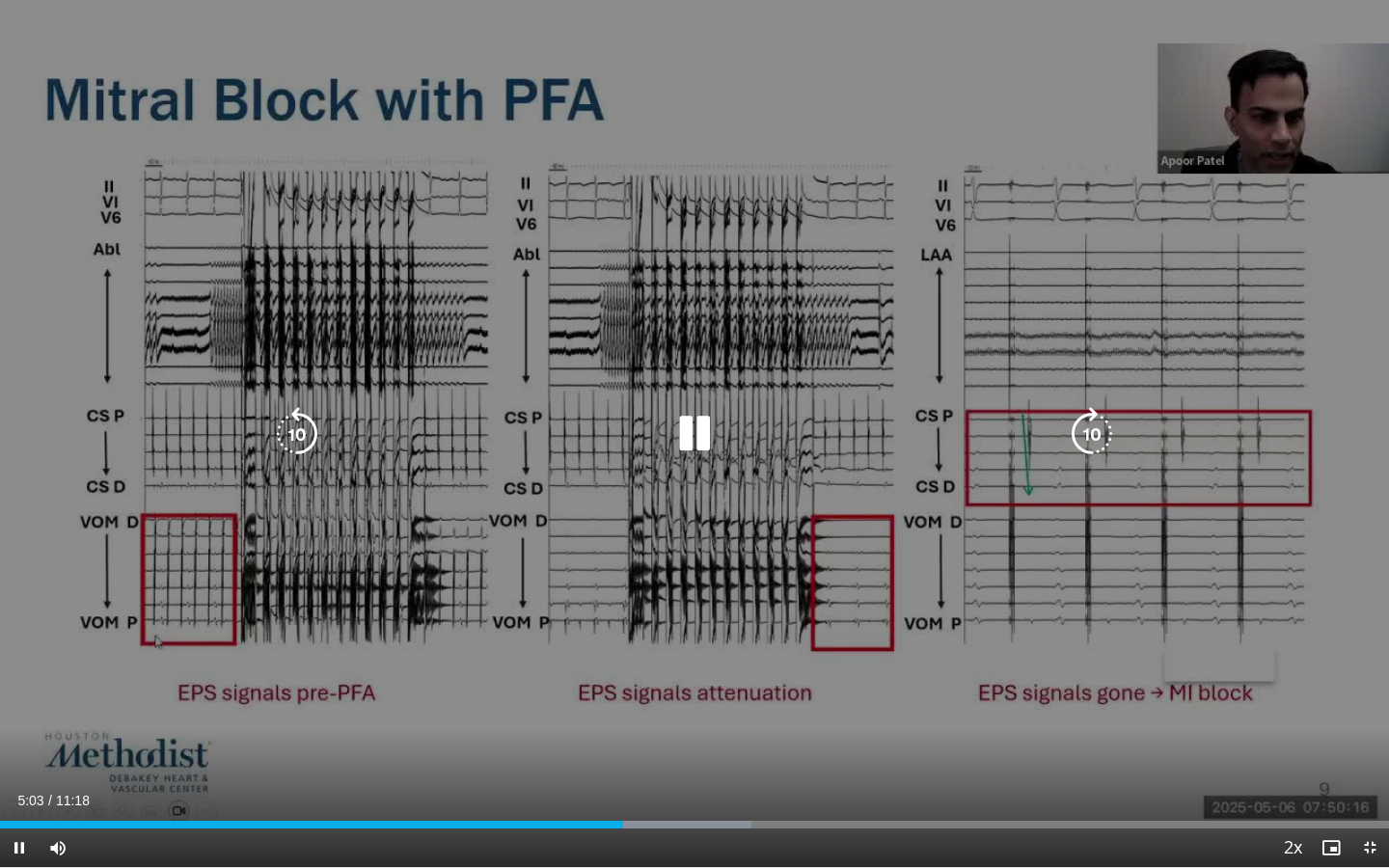 click at bounding box center [694, 434] 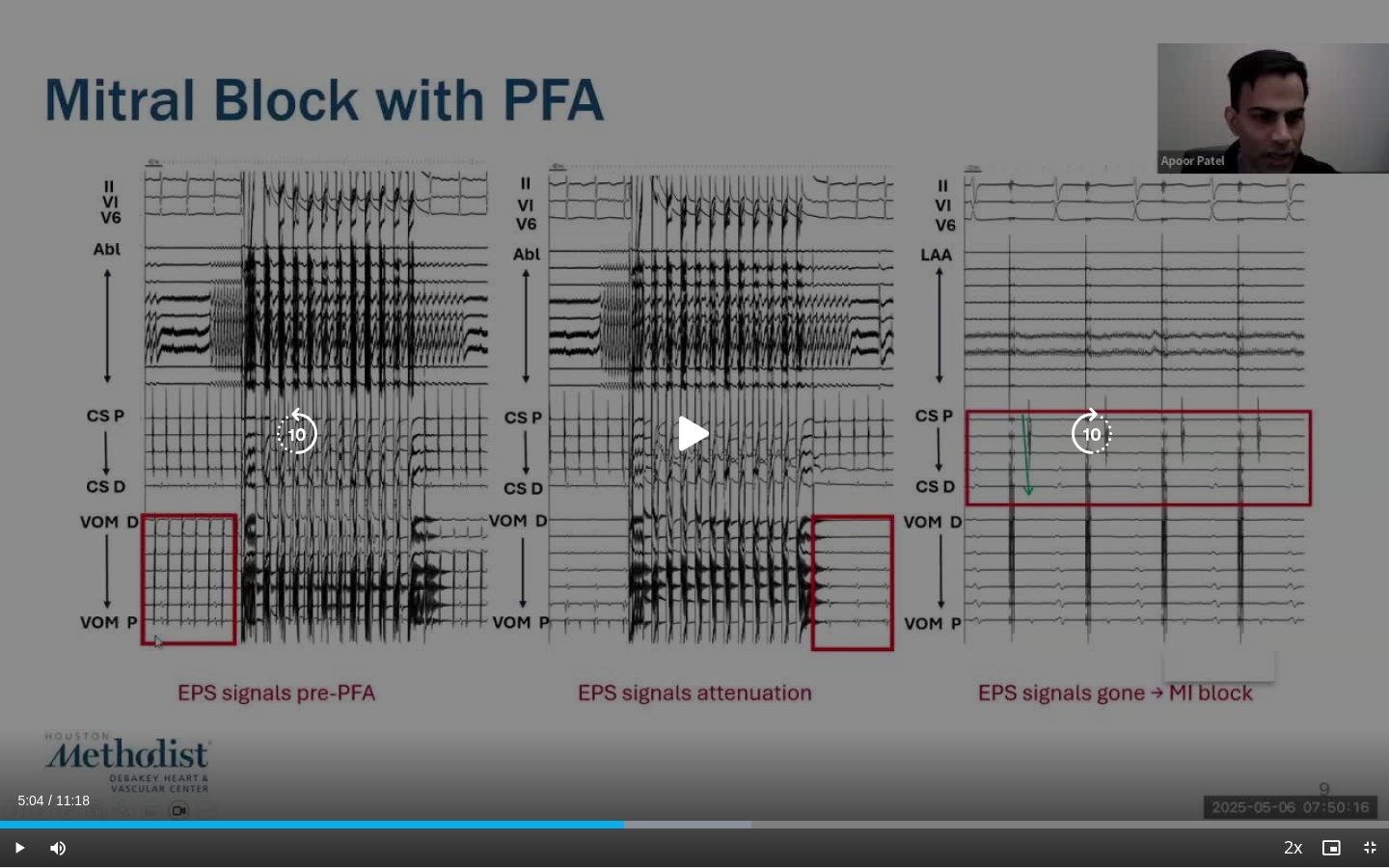 click at bounding box center (694, 434) 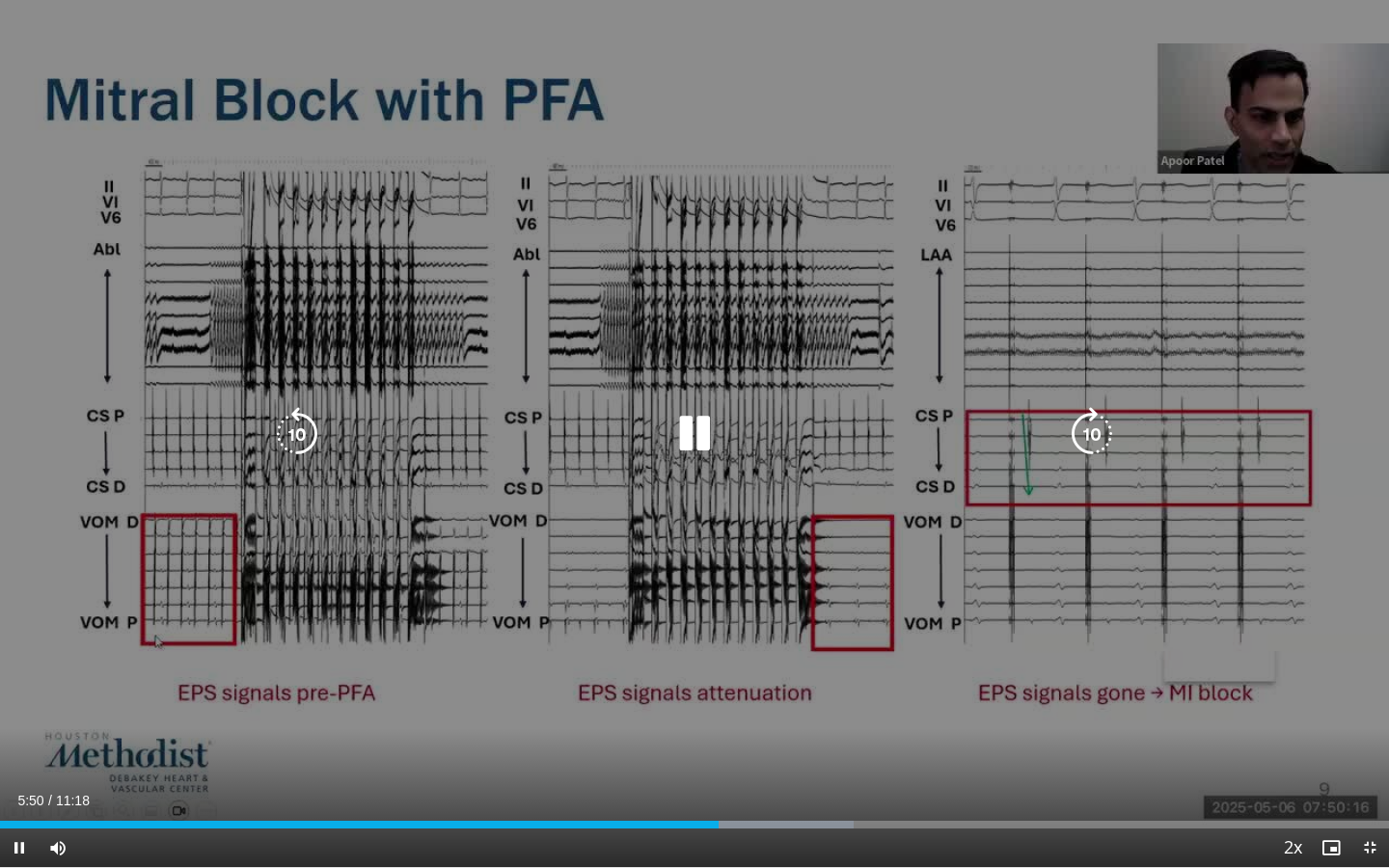 click at bounding box center [694, 434] 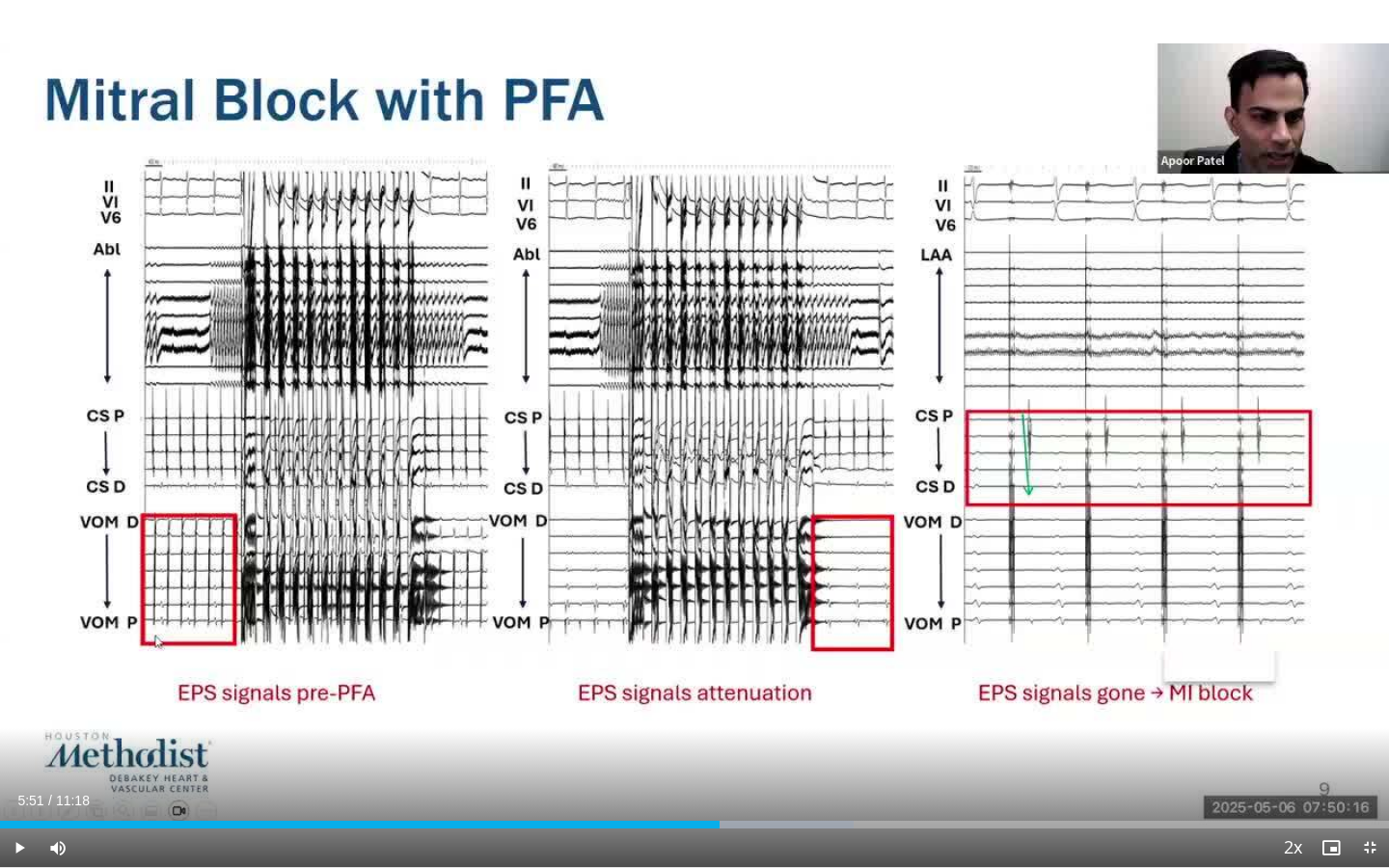 click on "20 seconds
Tap to unmute" at bounding box center (694, 433) 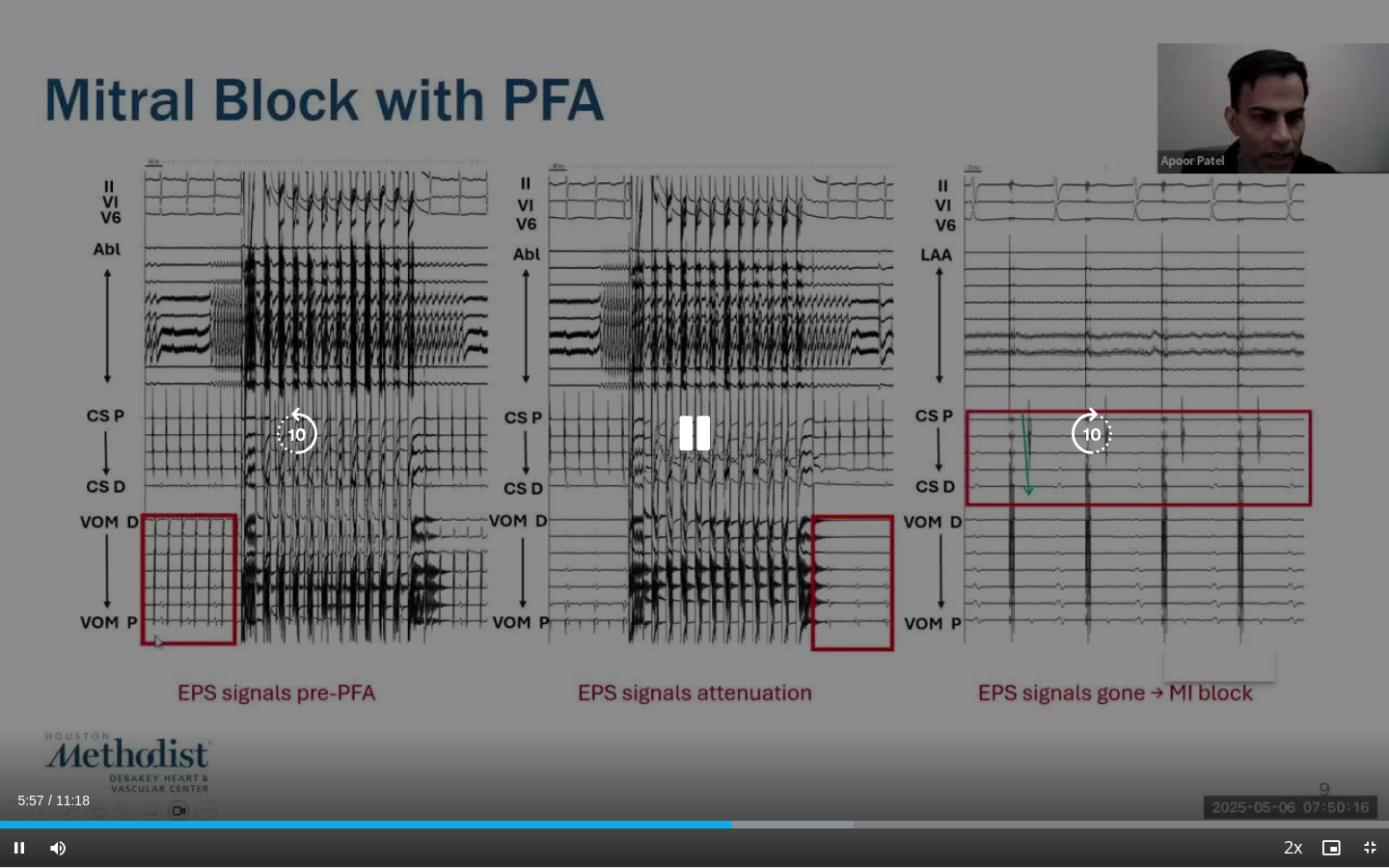 click at bounding box center (297, 434) 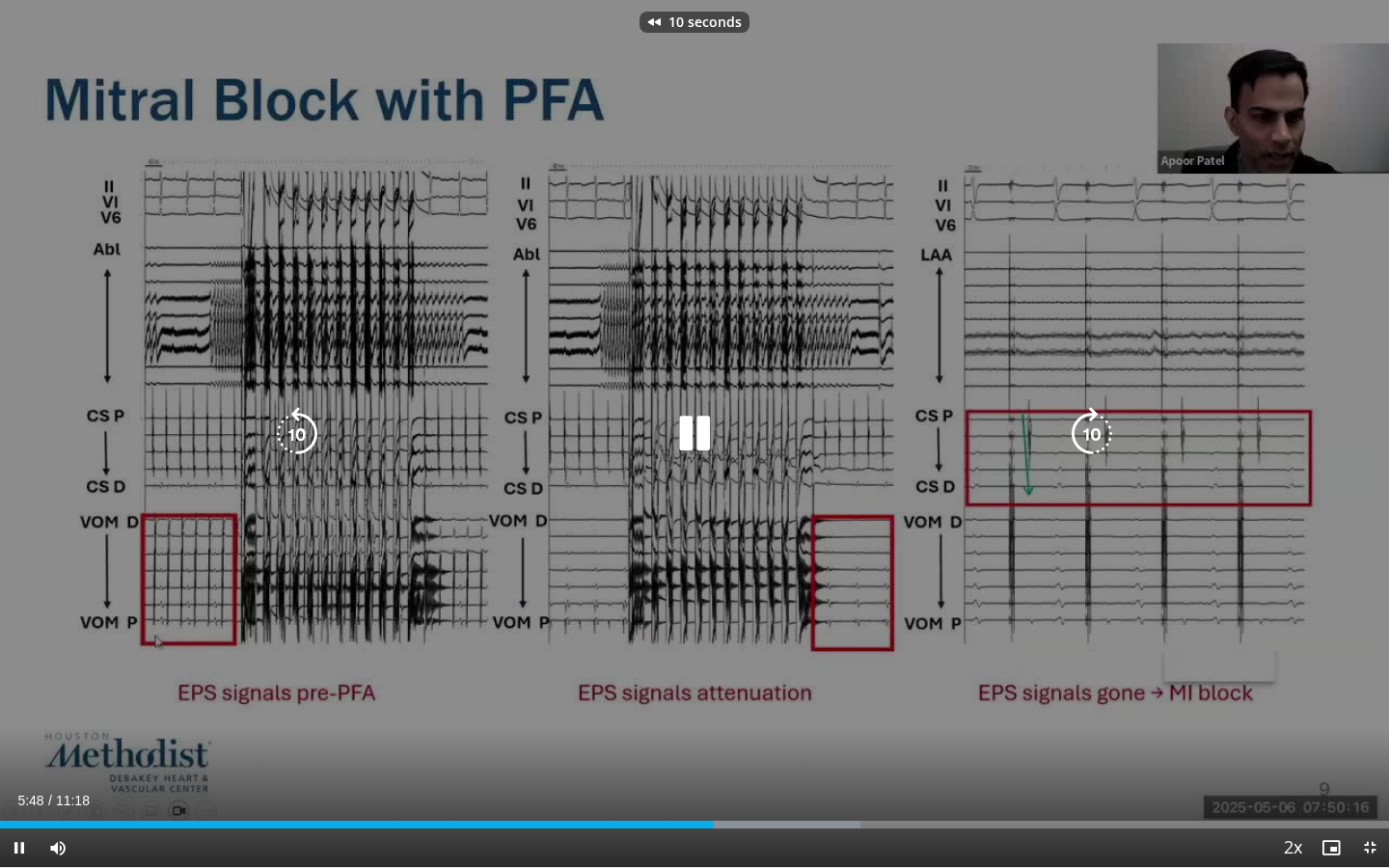 click at bounding box center (297, 434) 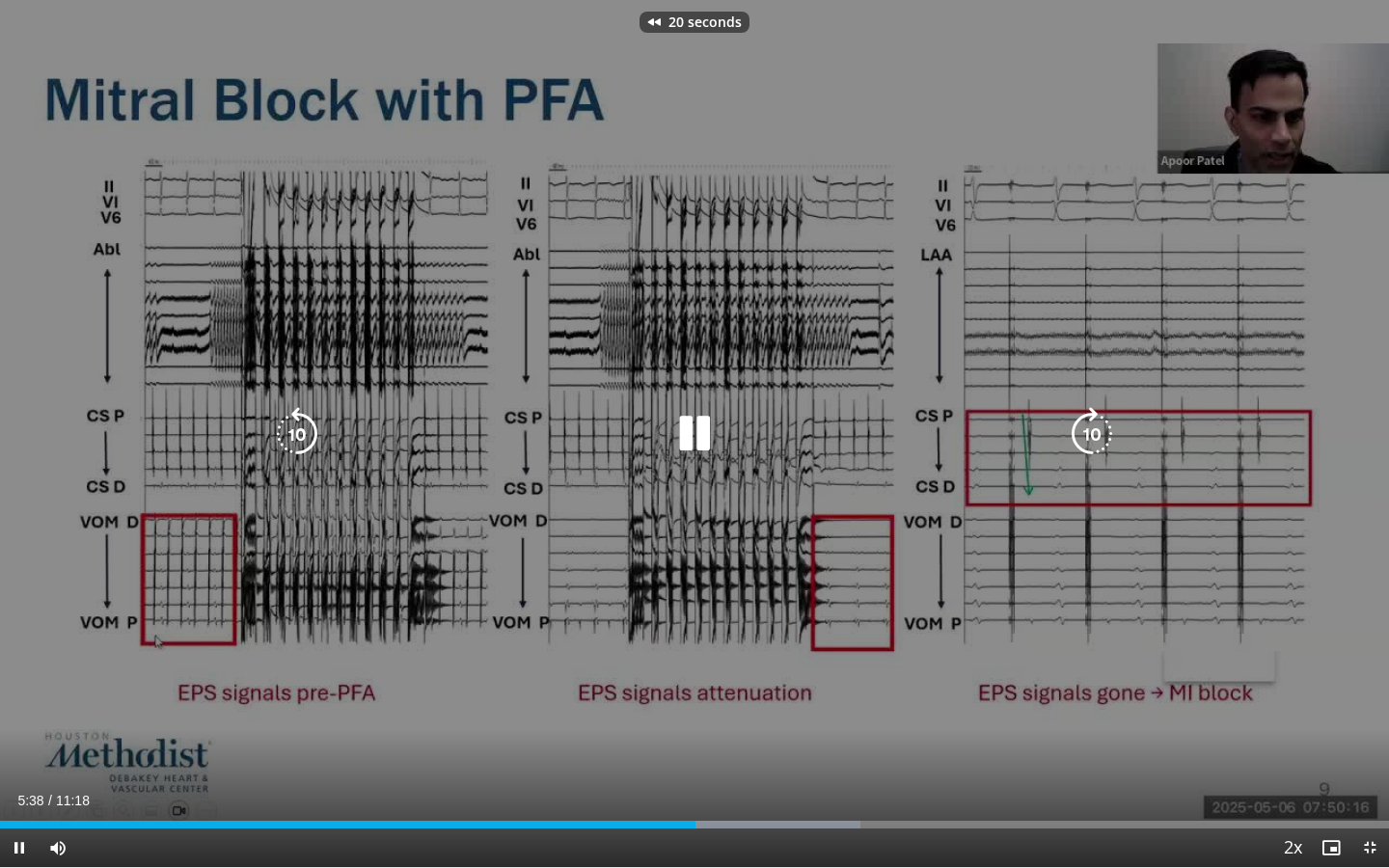 click at bounding box center [297, 434] 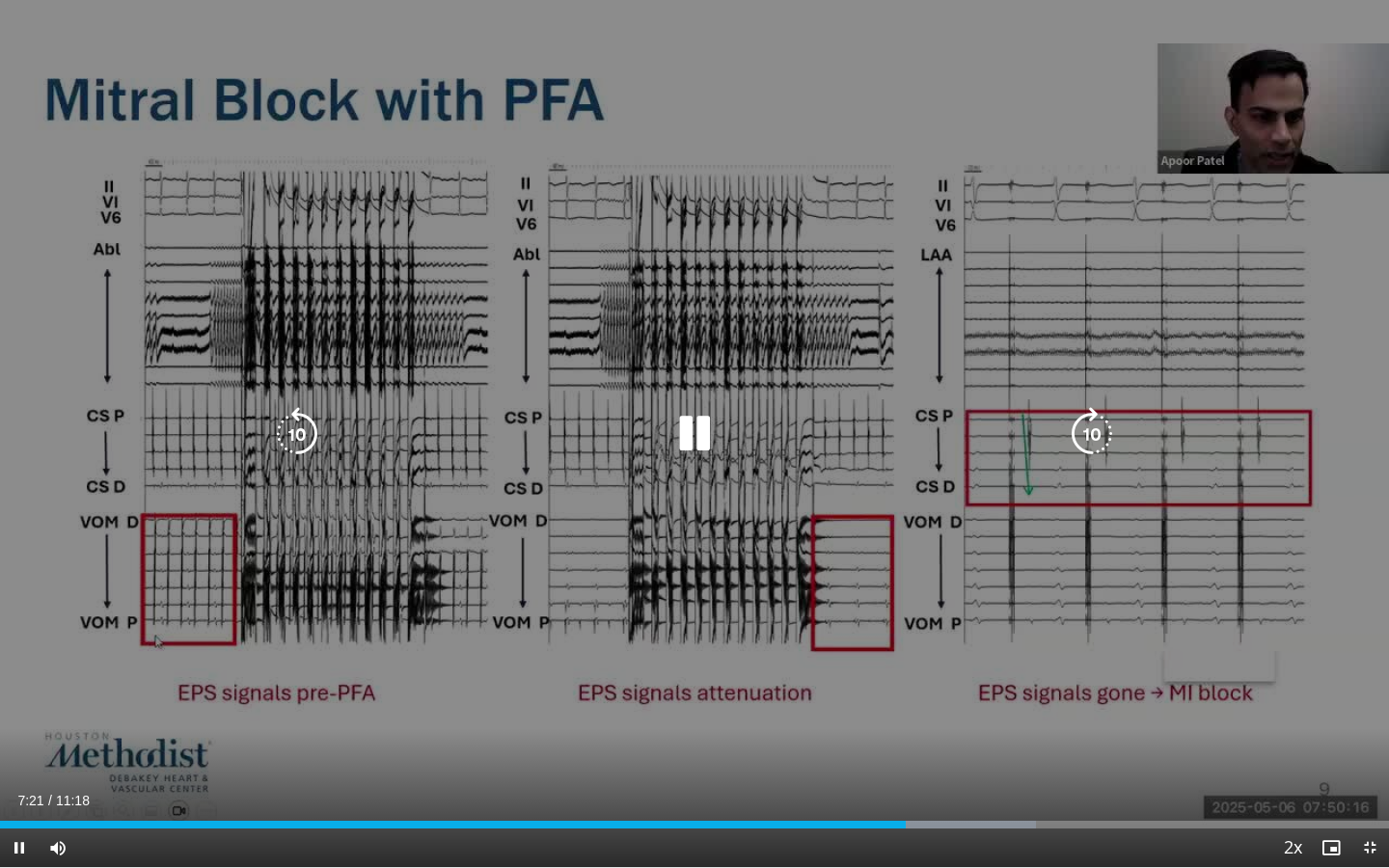 click at bounding box center (694, 434) 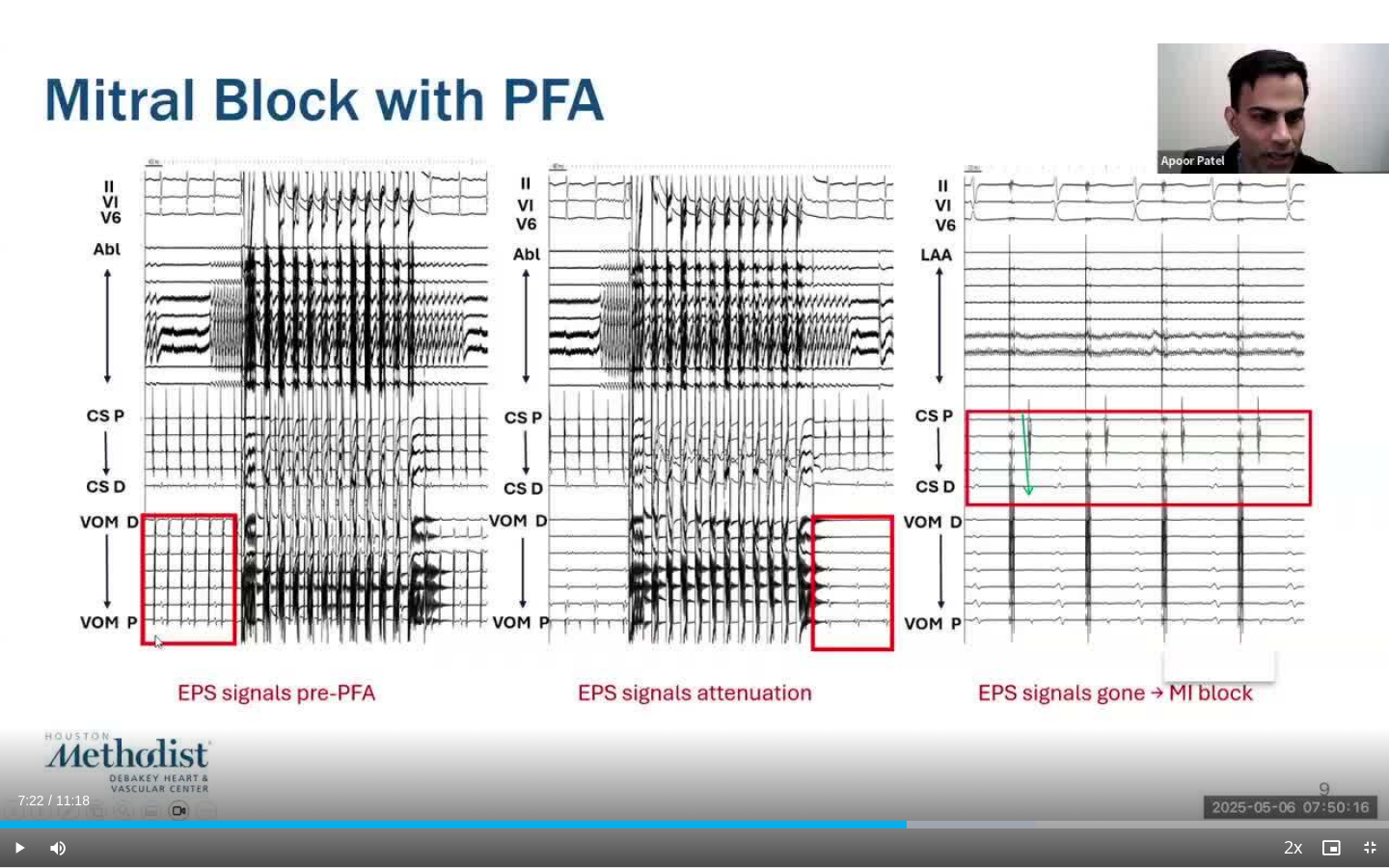 click on "30 seconds
Tap to unmute" at bounding box center [694, 433] 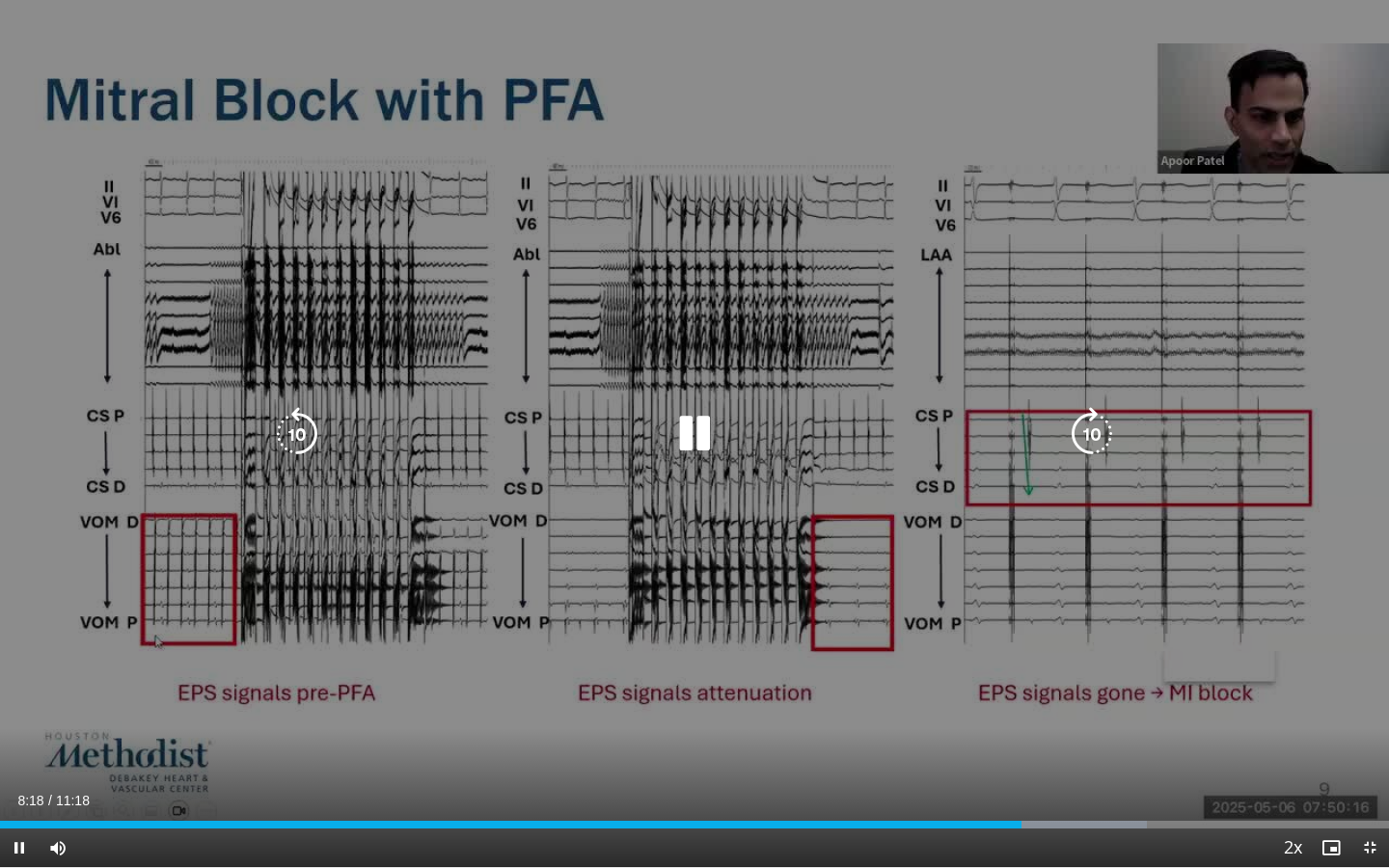 click on "30 seconds
Tap to unmute" at bounding box center (694, 433) 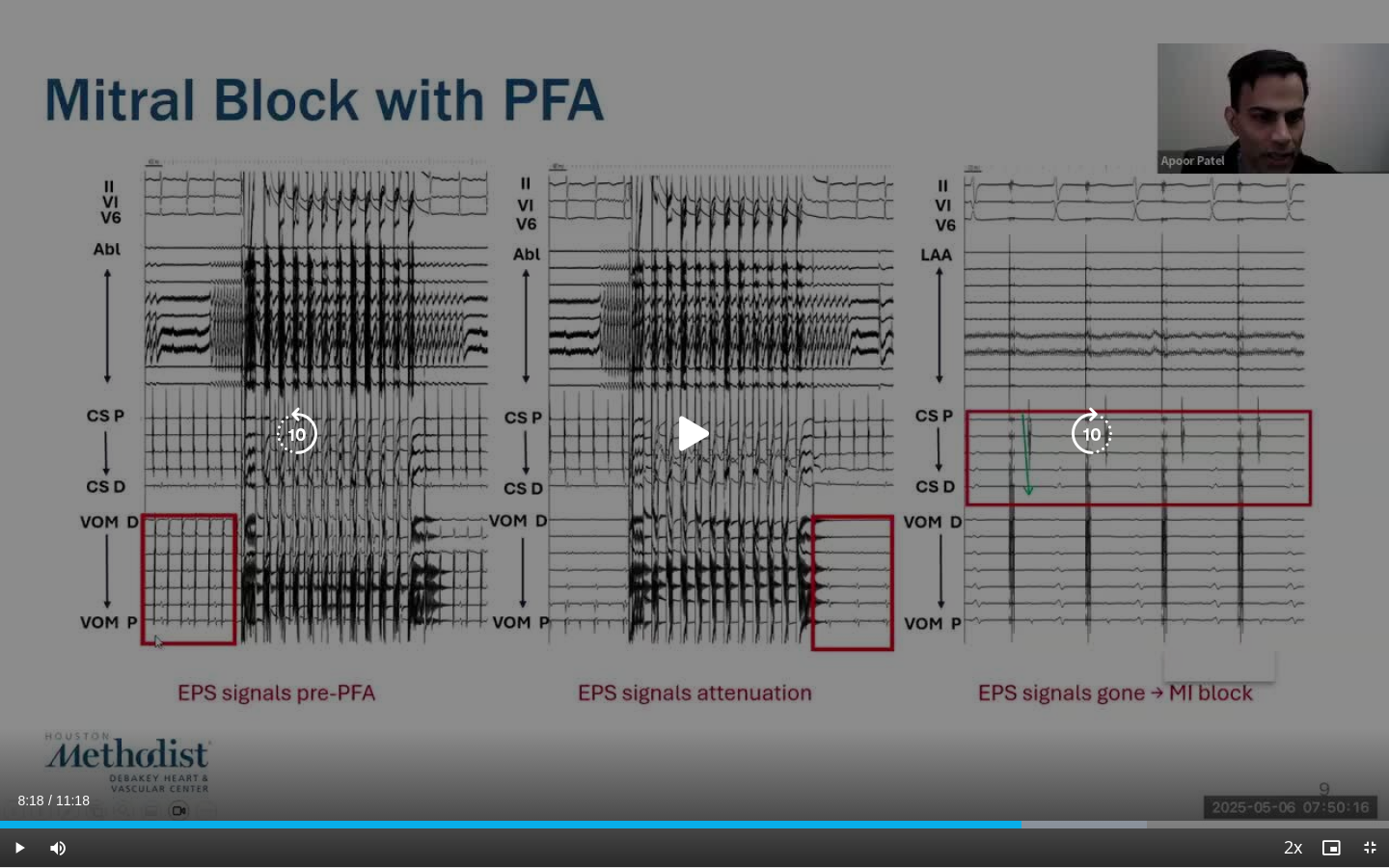 click at bounding box center (297, 434) 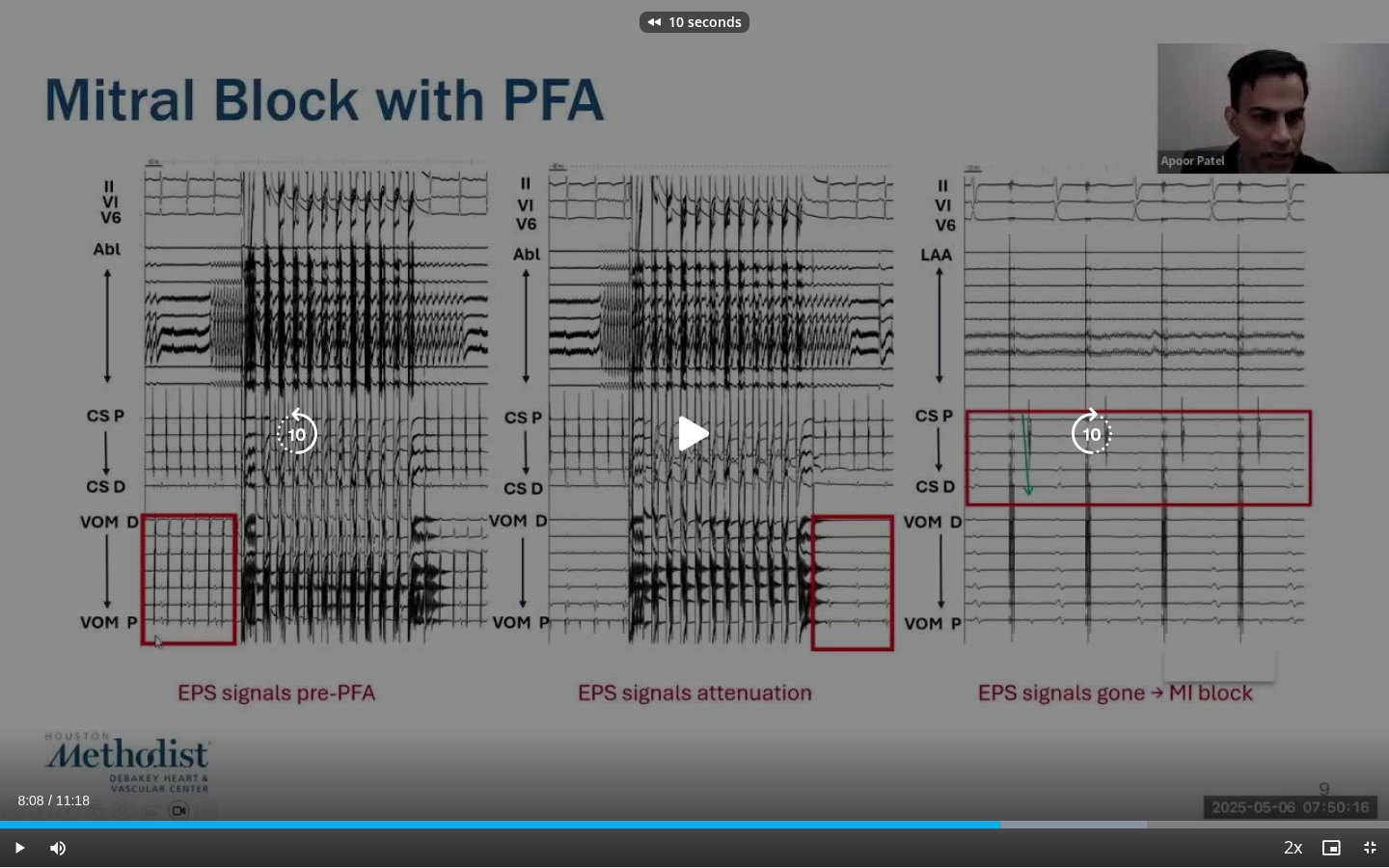 click at bounding box center [297, 434] 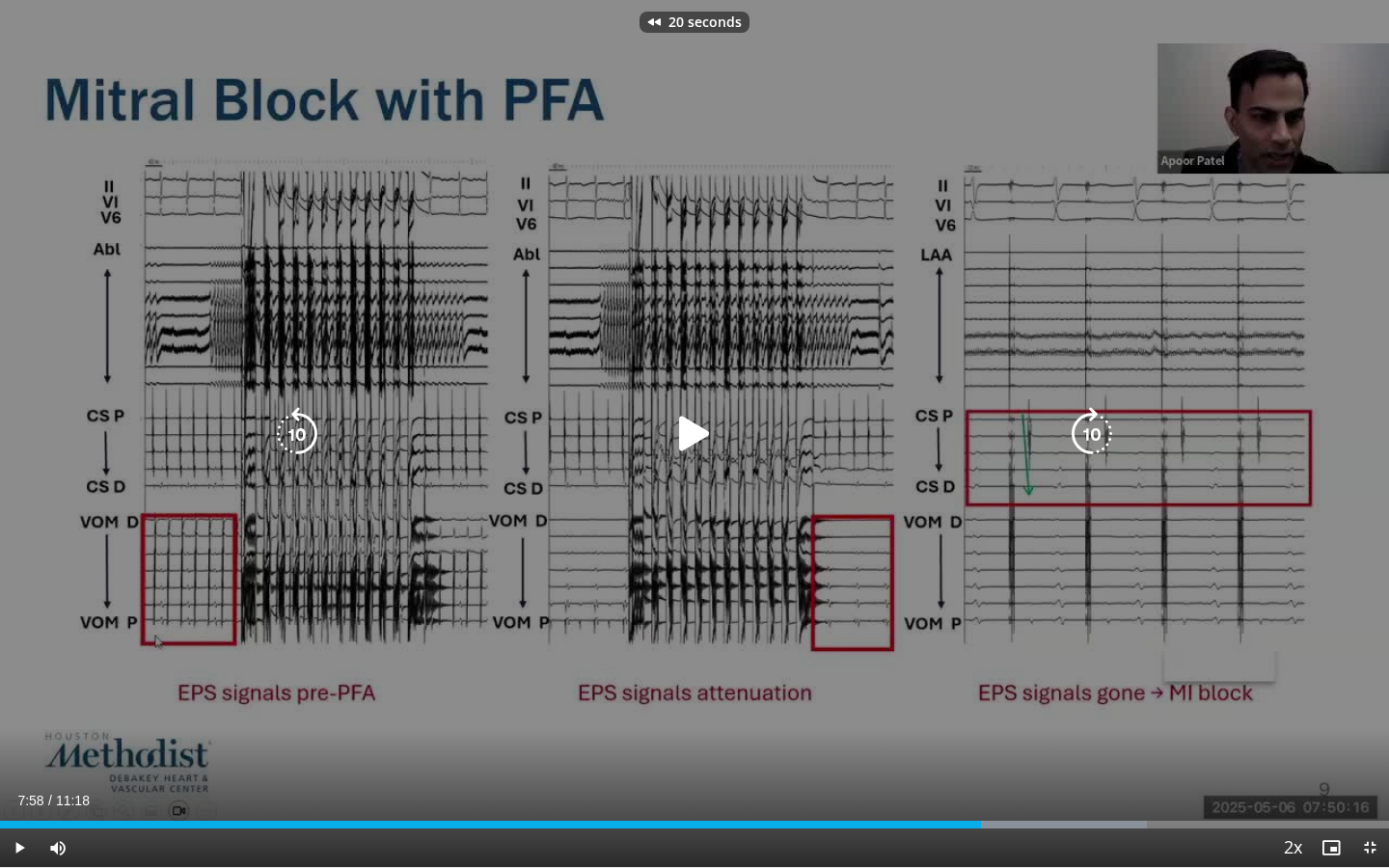 click at bounding box center [297, 434] 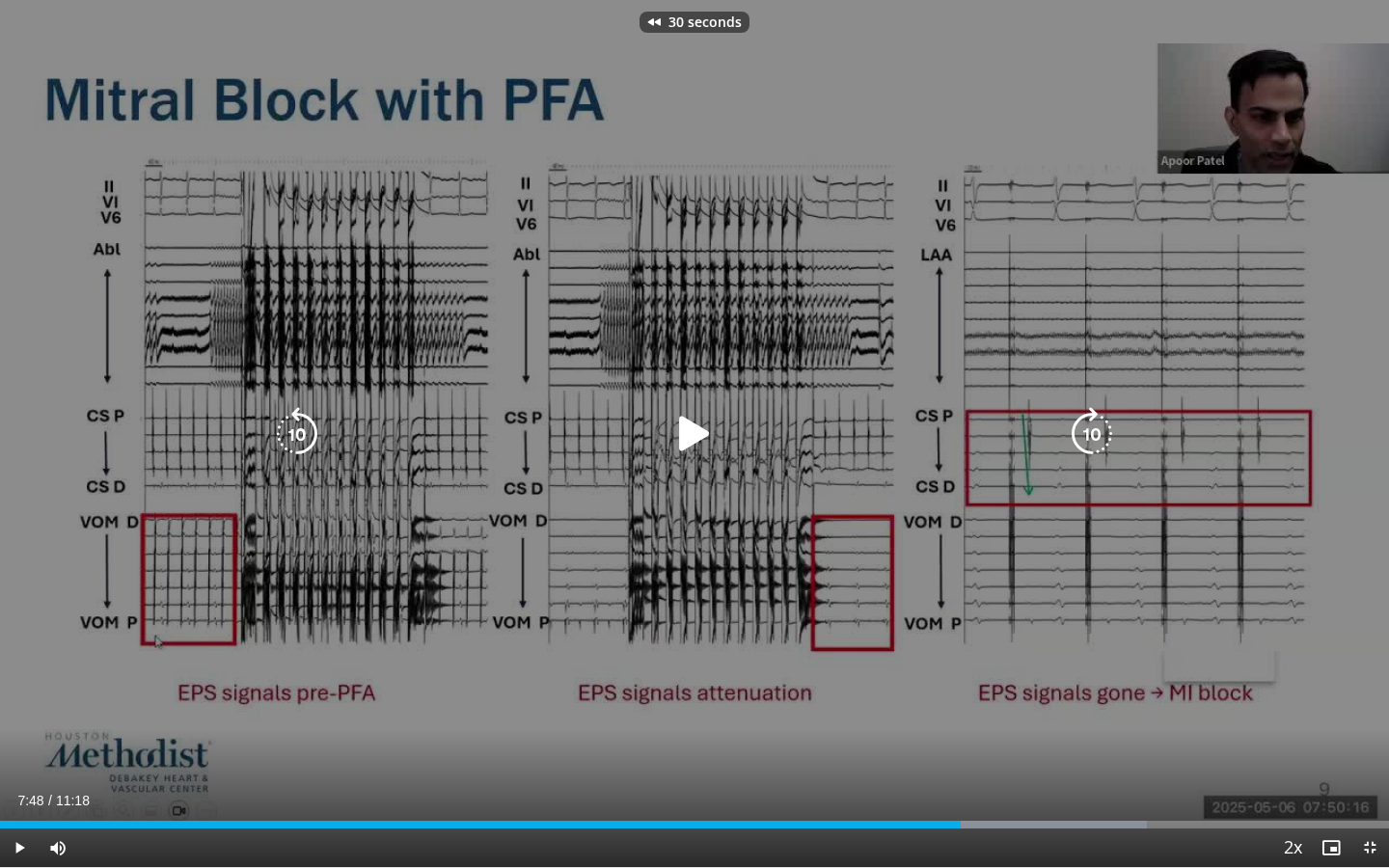 click at bounding box center [297, 434] 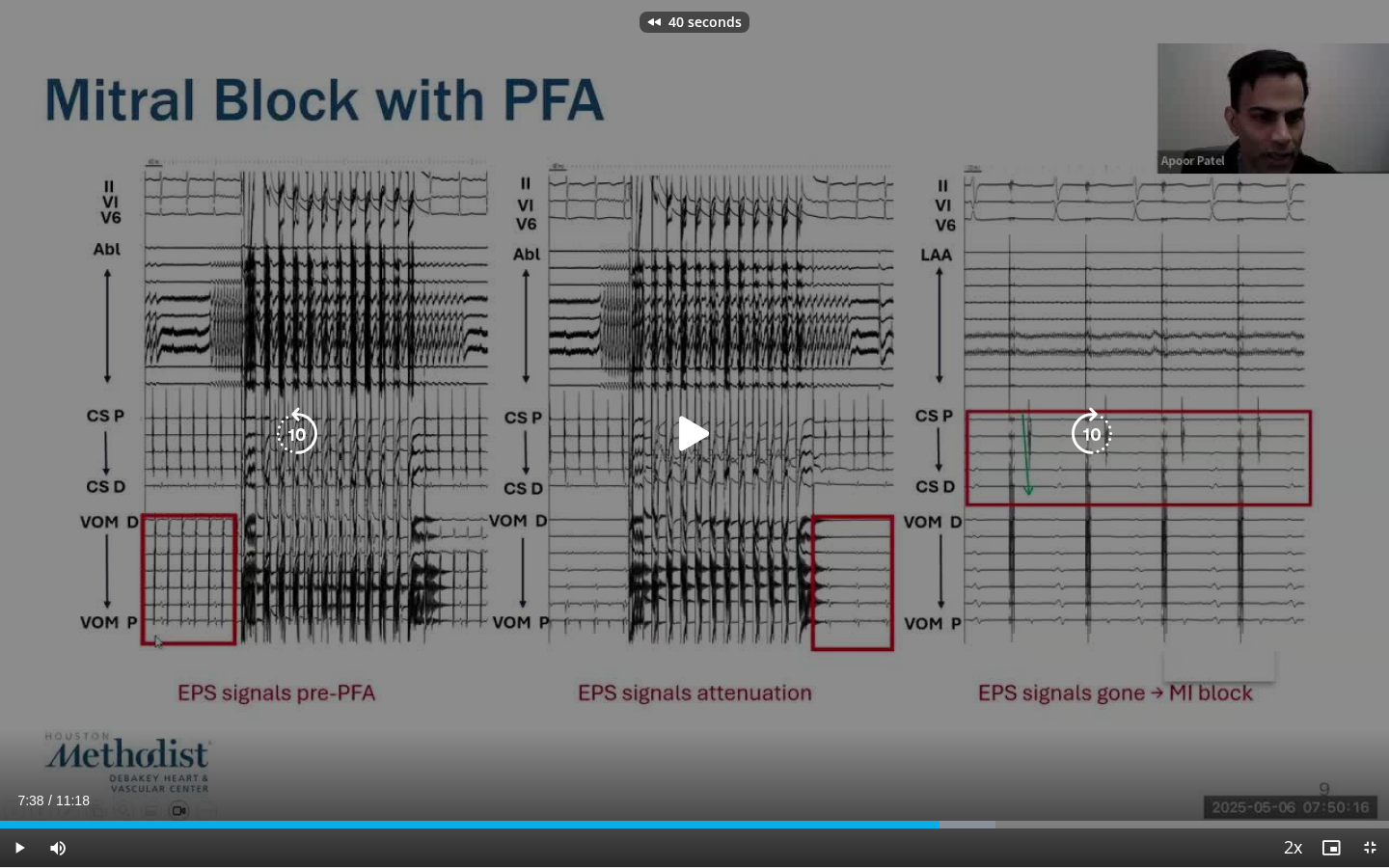 click at bounding box center [694, 434] 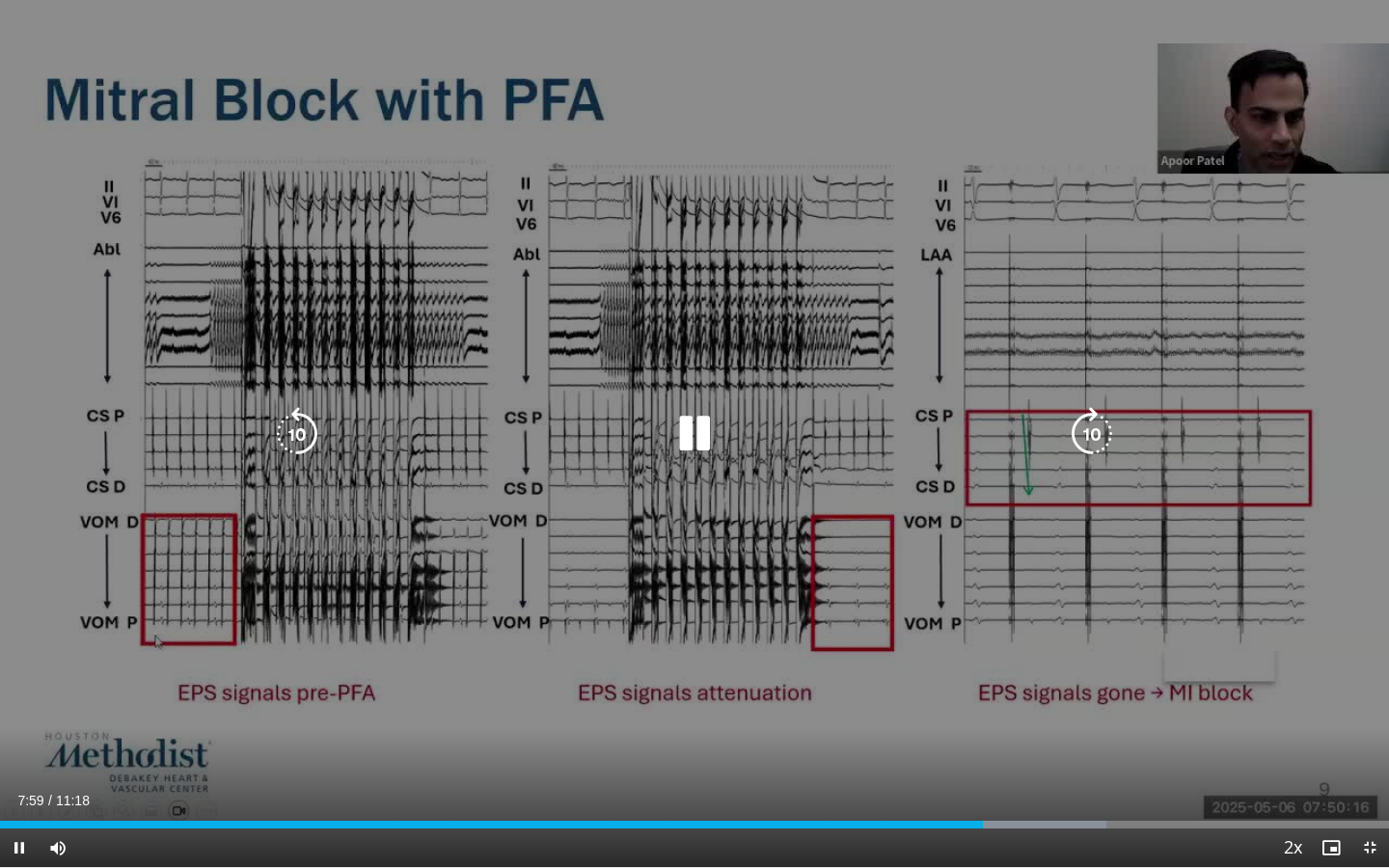 click at bounding box center (694, 434) 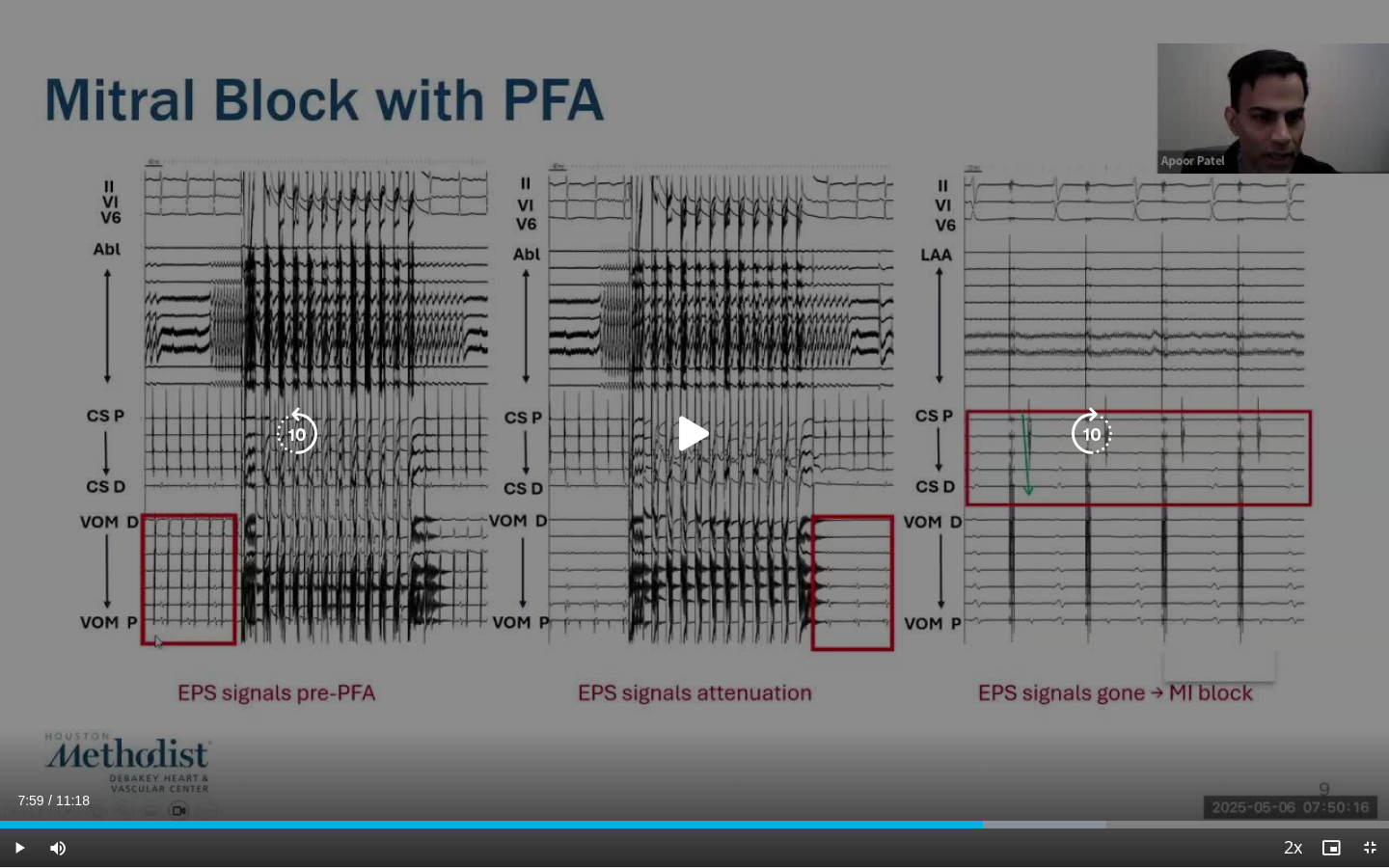 click at bounding box center (694, 434) 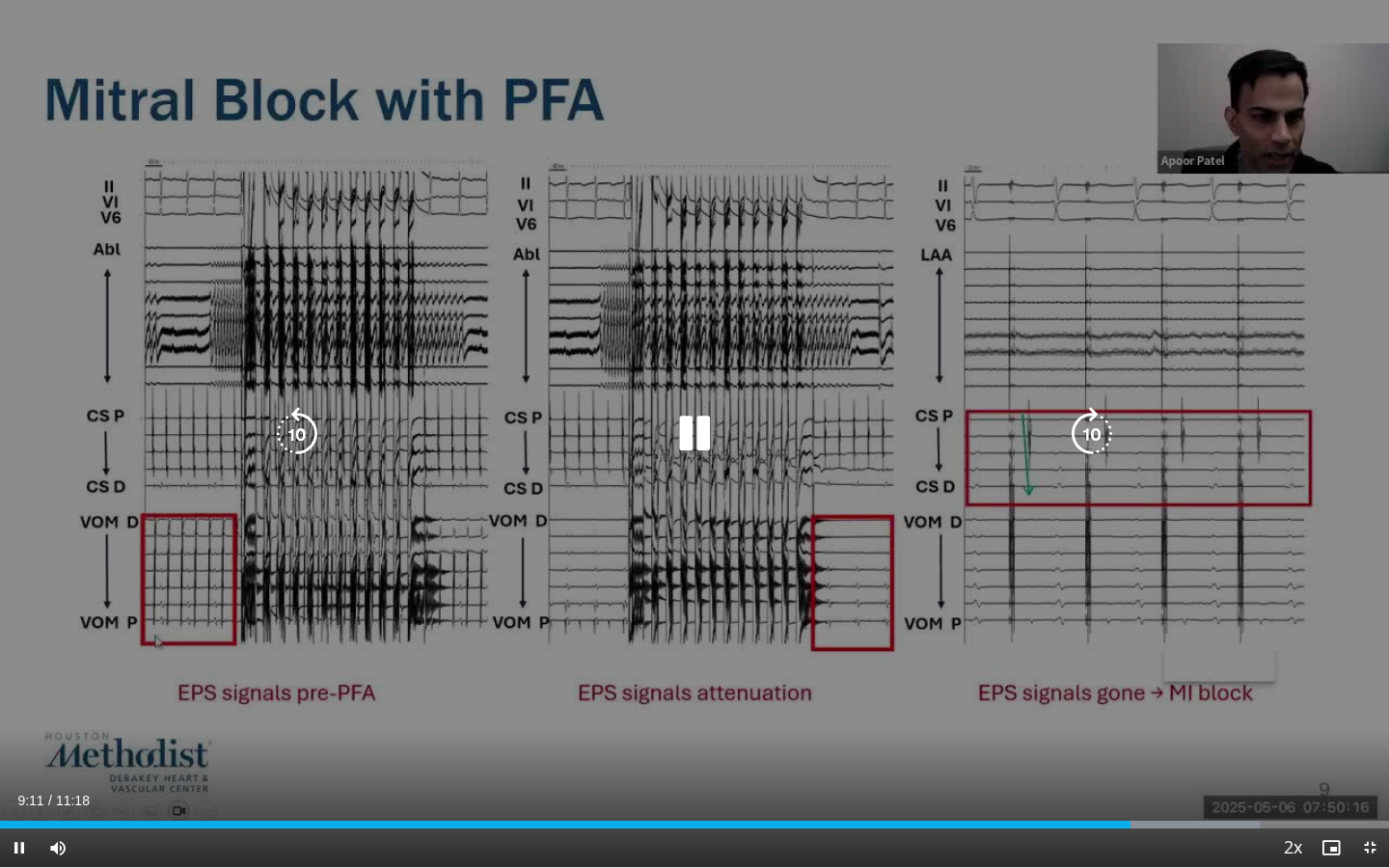 click at bounding box center (297, 434) 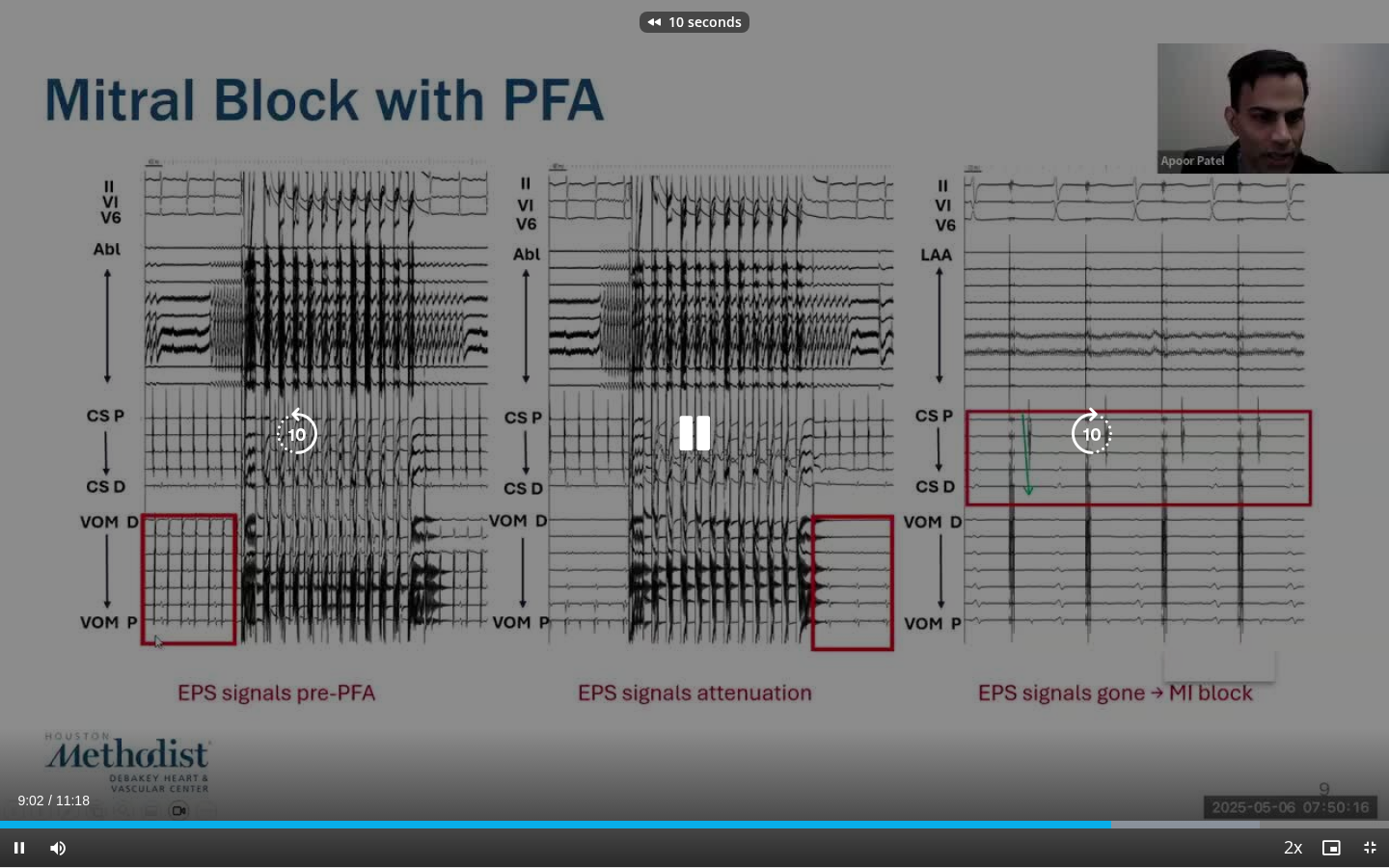 click at bounding box center [297, 434] 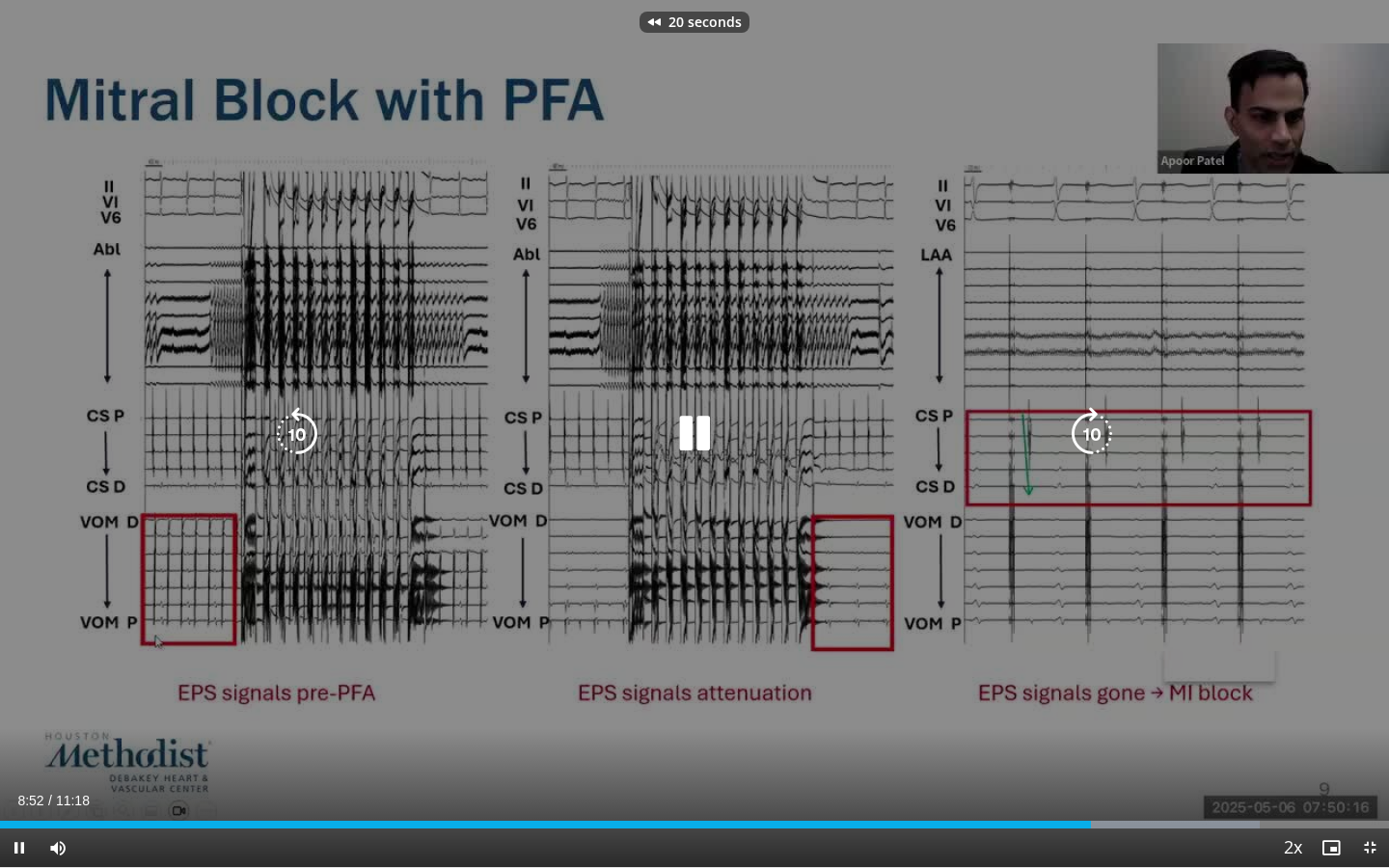 click at bounding box center (297, 434) 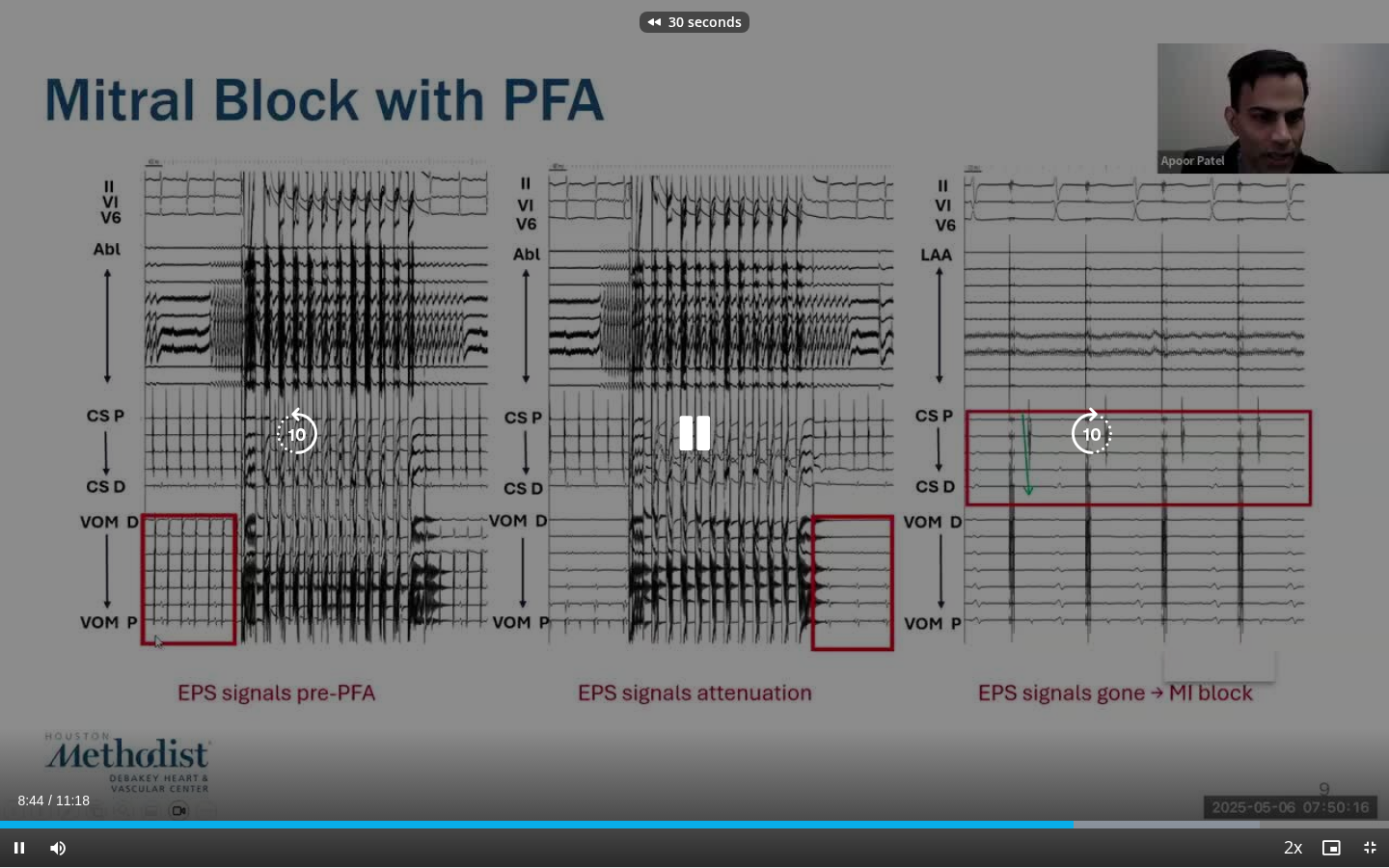 click at bounding box center (297, 434) 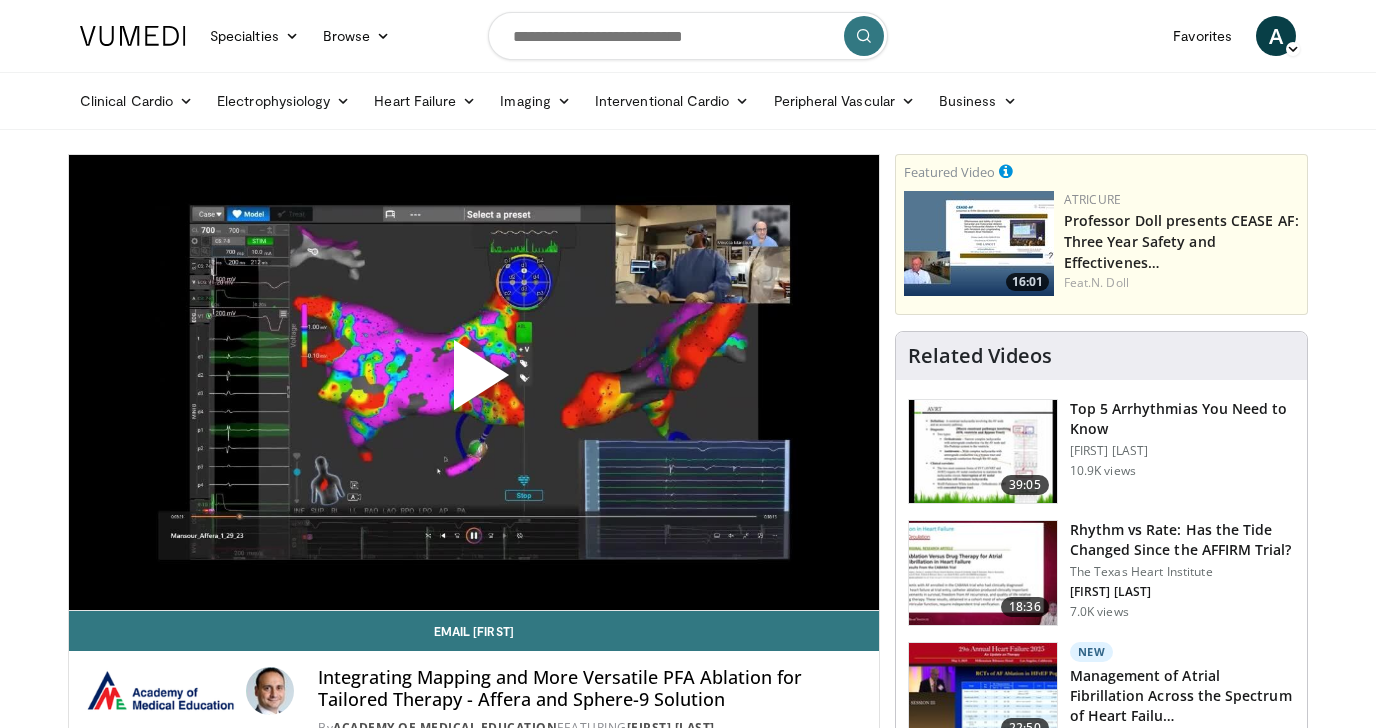 scroll, scrollTop: 0, scrollLeft: 0, axis: both 